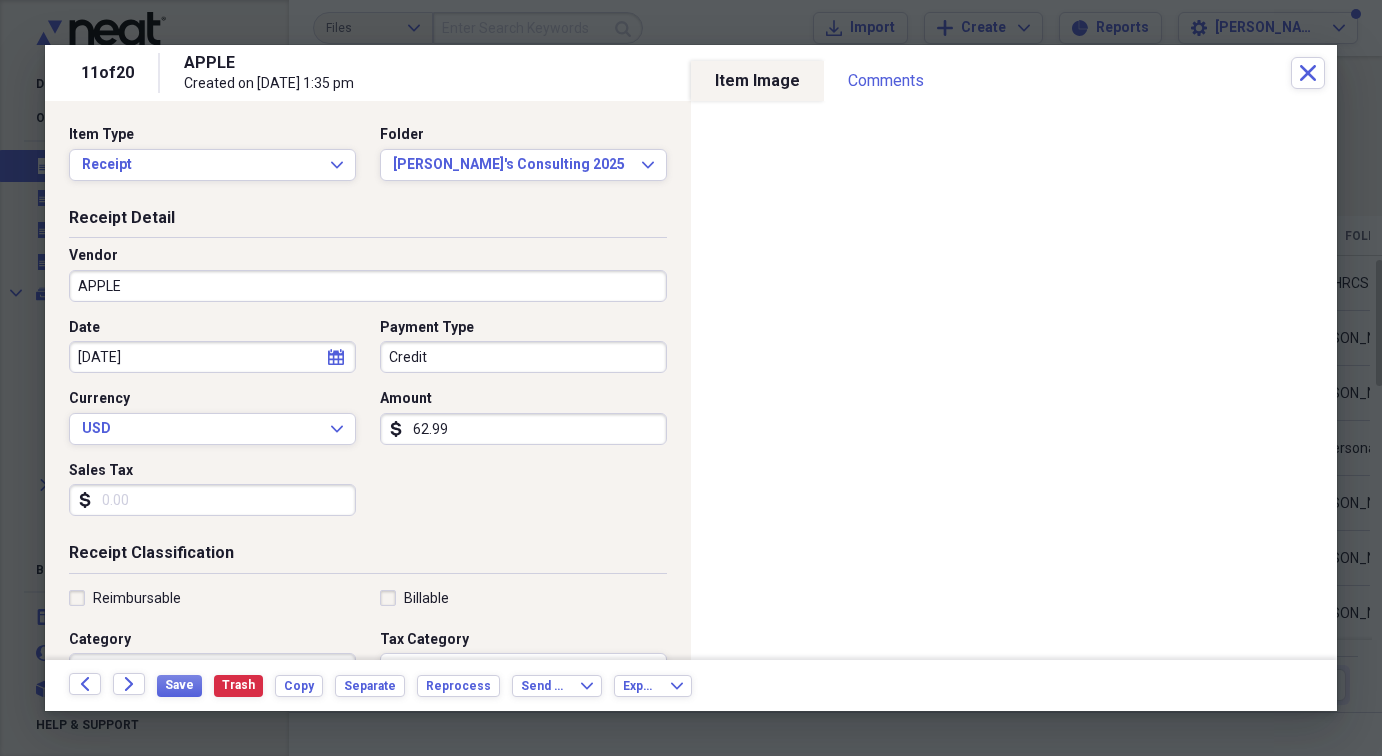 scroll, scrollTop: 0, scrollLeft: 0, axis: both 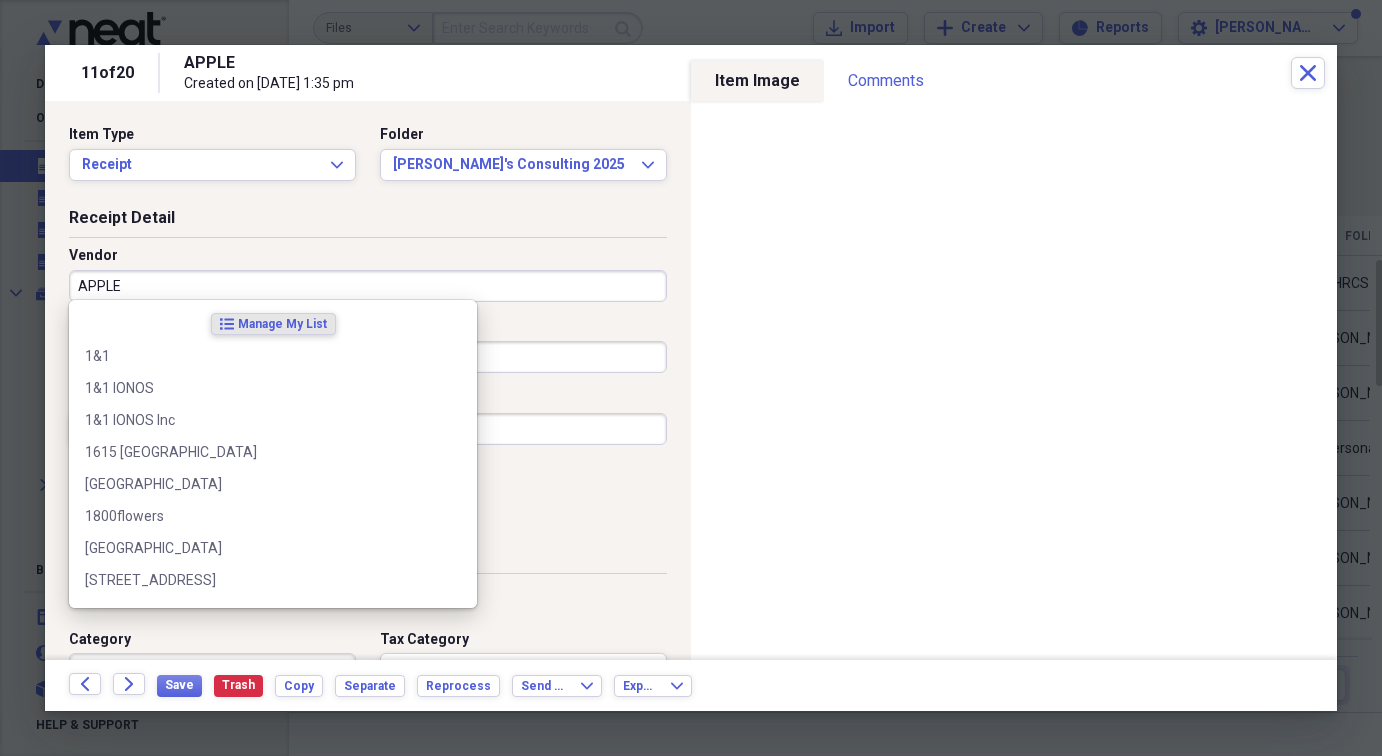 click on "APPLE" at bounding box center (368, 286) 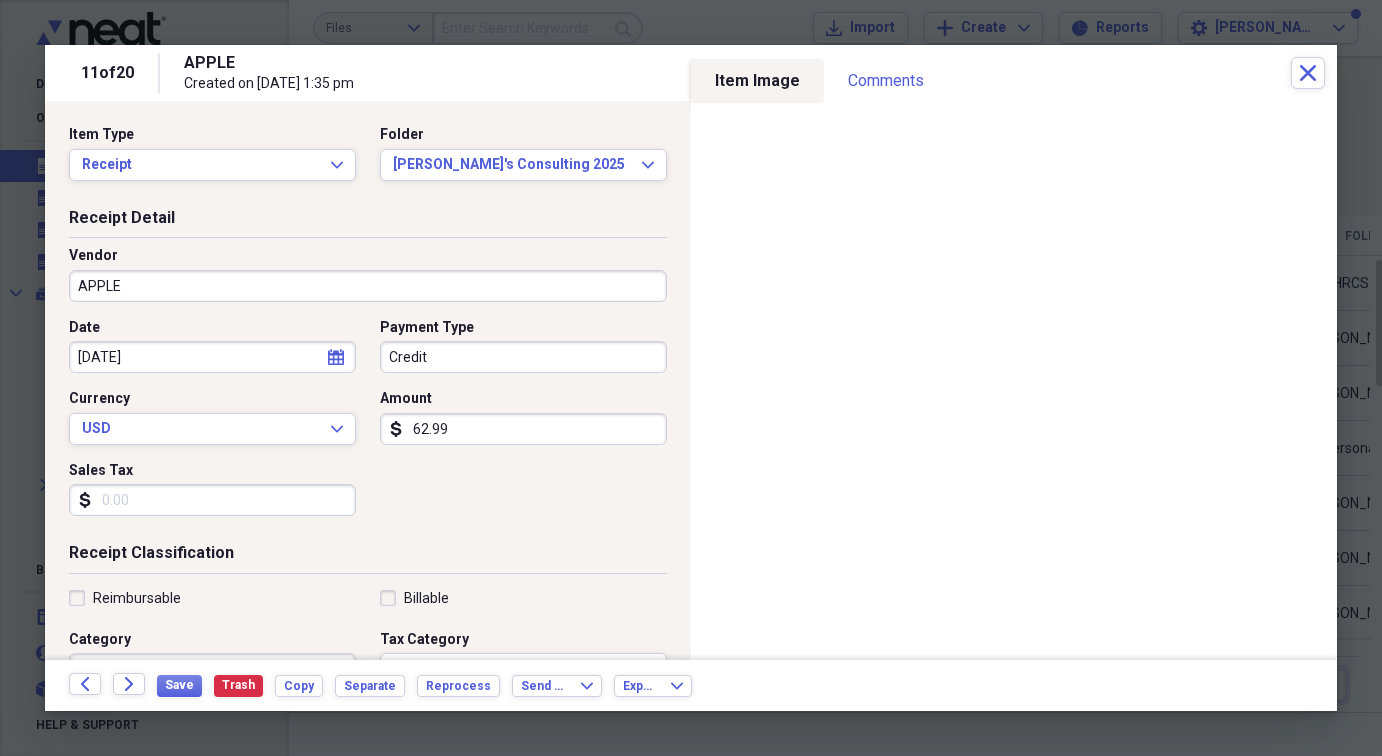 click on "Date [DATE] calendar Calendar Payment Type Credit Currency USD Expand Amount dollar-sign 62.99 Sales Tax dollar-sign" at bounding box center (368, 425) 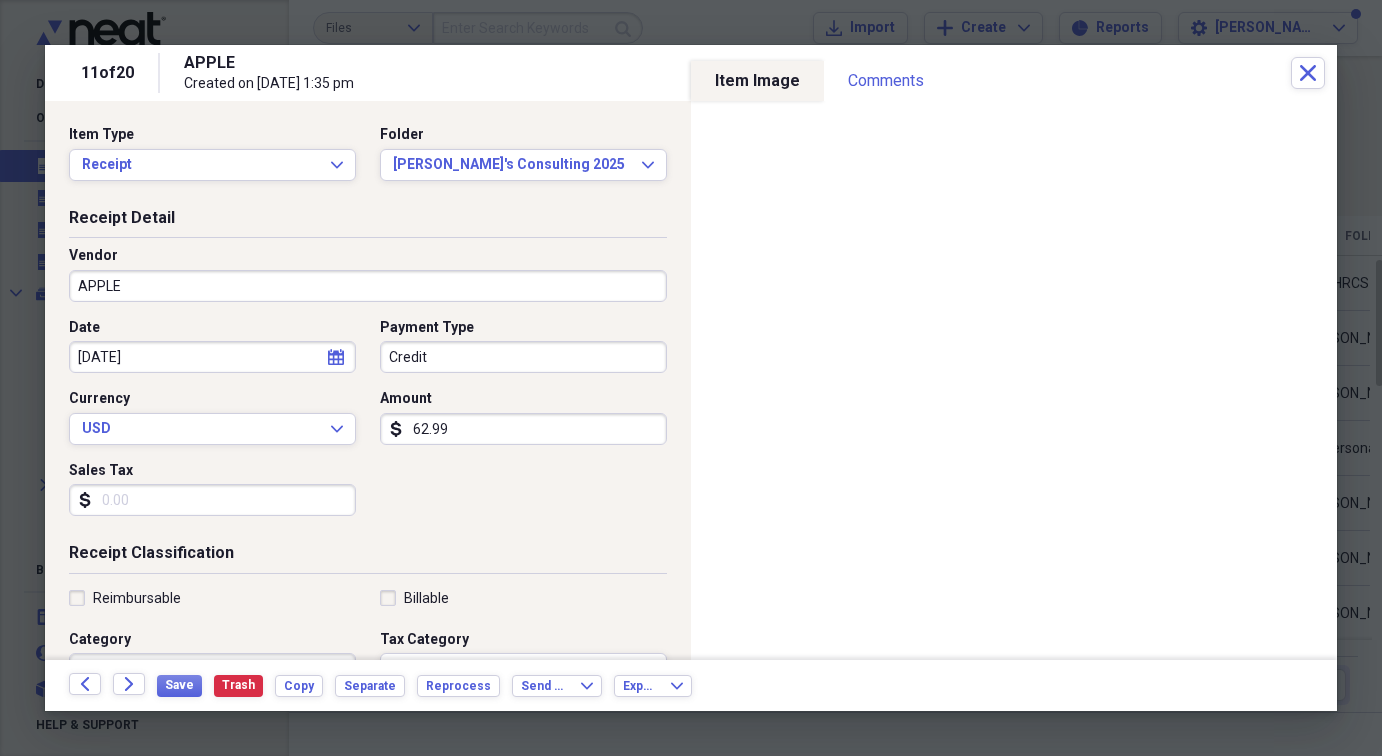 click 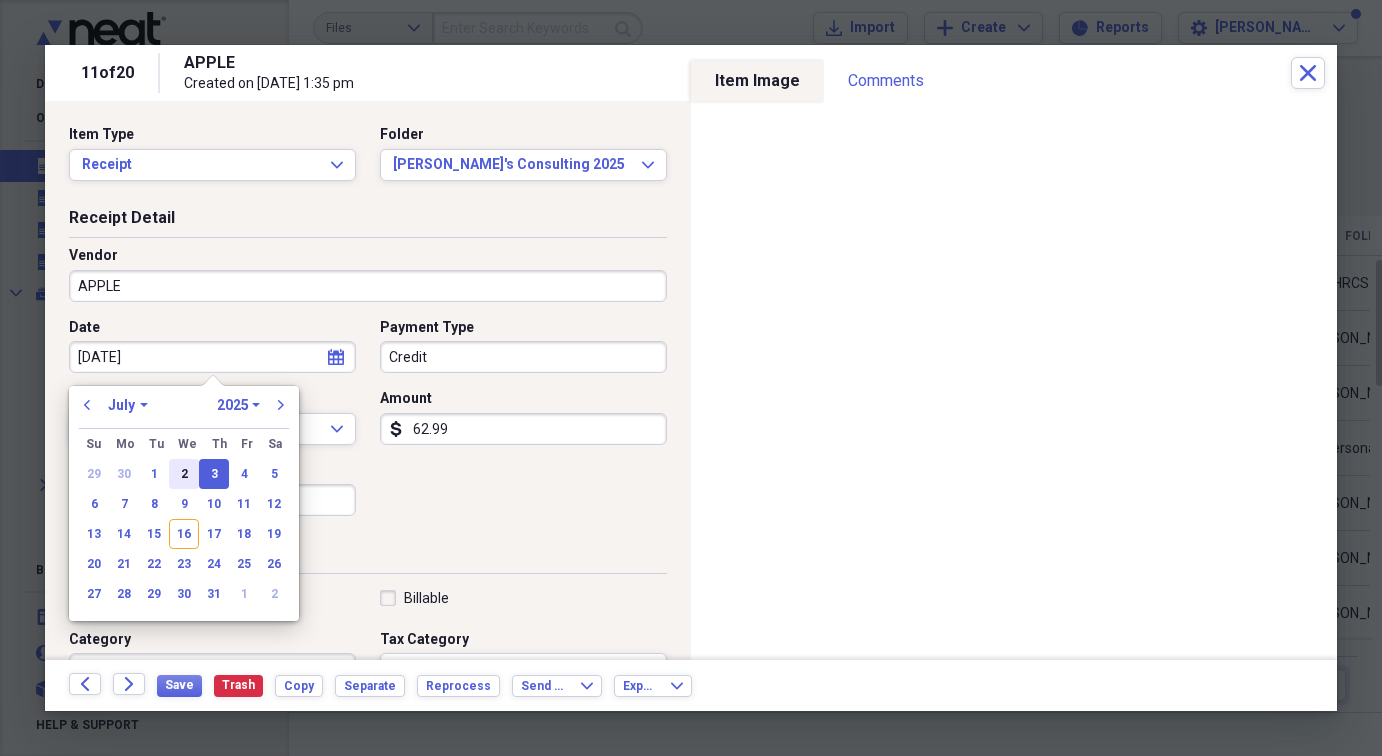 click on "2" at bounding box center [184, 474] 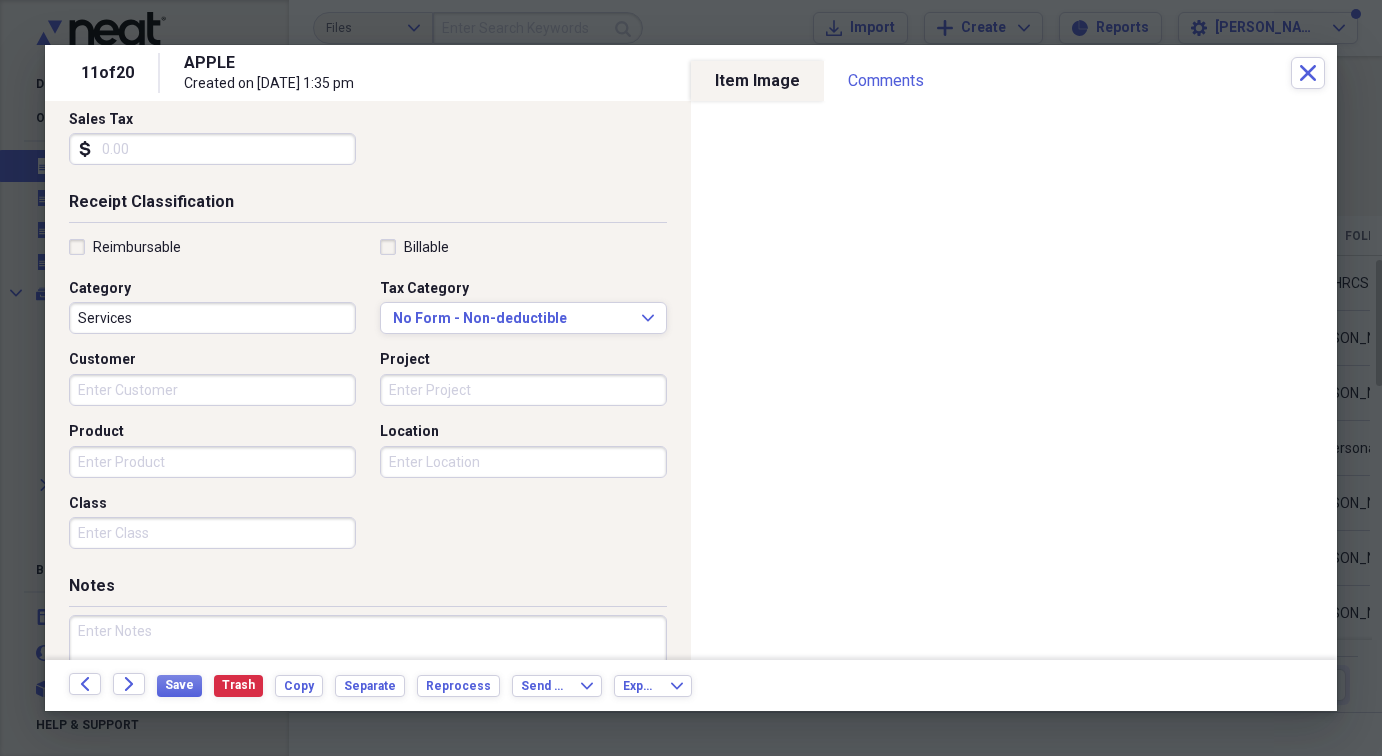 scroll, scrollTop: 352, scrollLeft: 0, axis: vertical 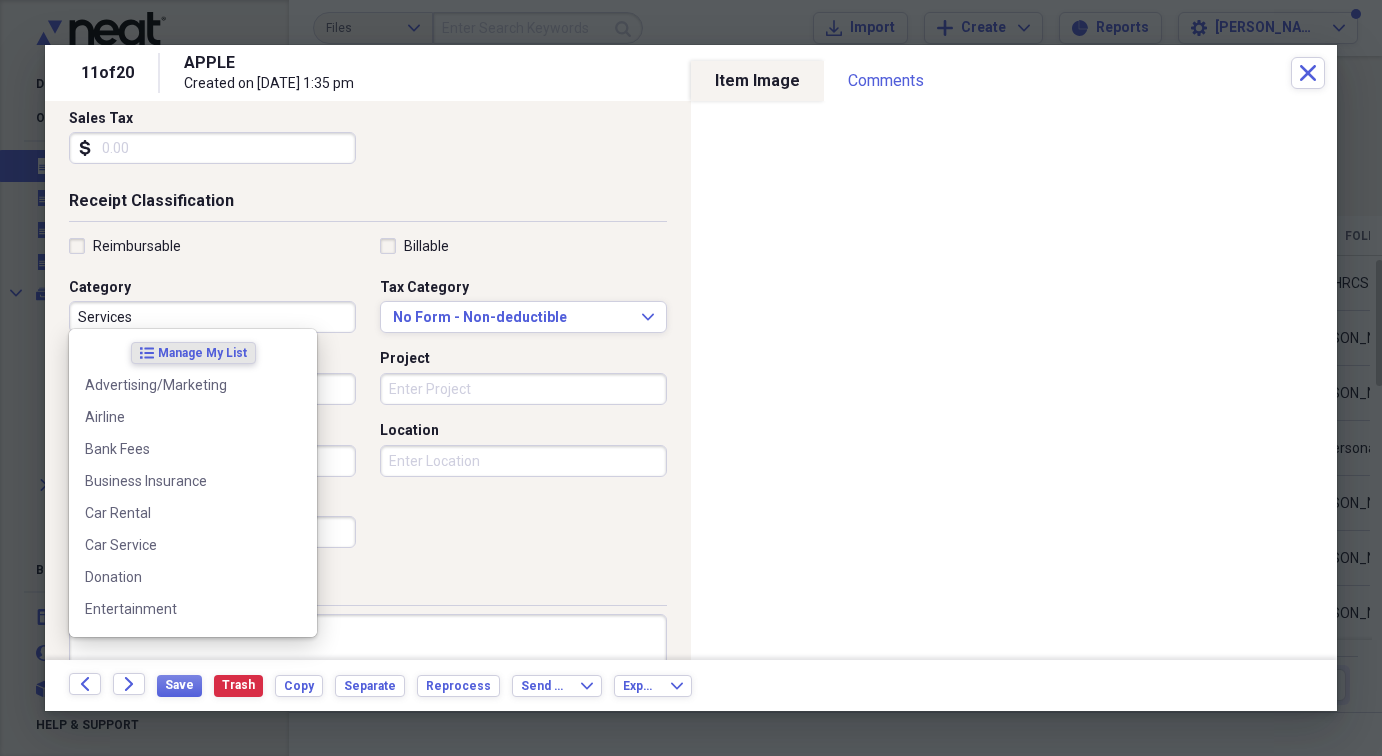 click on "Services" at bounding box center [212, 317] 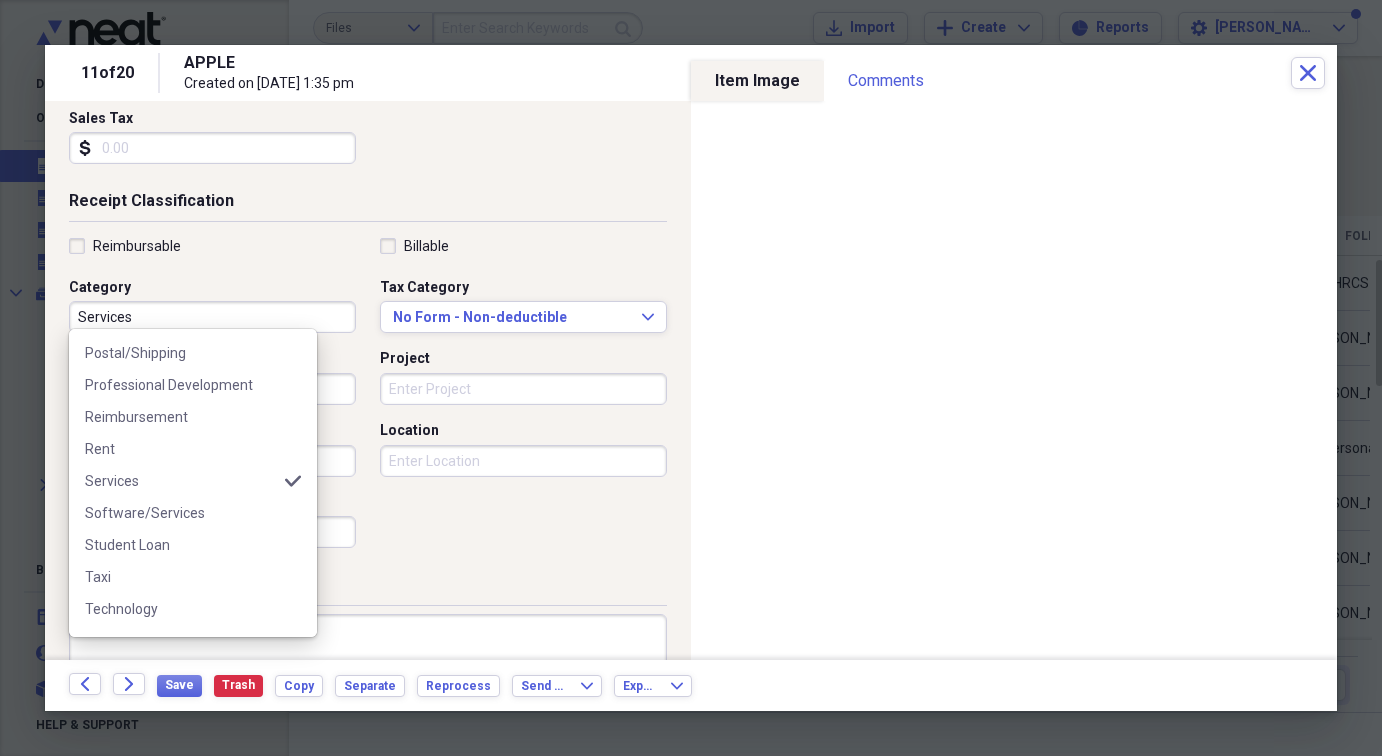 scroll, scrollTop: 774, scrollLeft: 0, axis: vertical 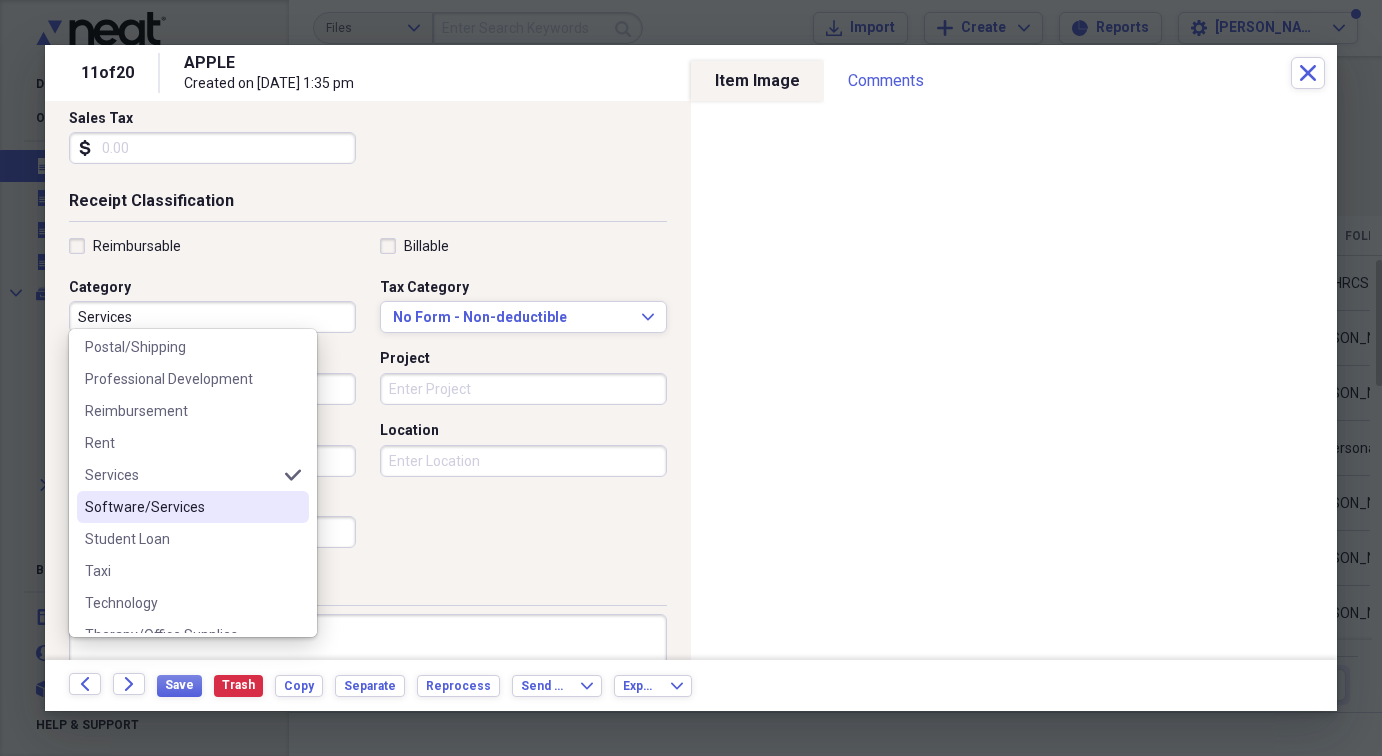 click on "Software/Services" at bounding box center [181, 507] 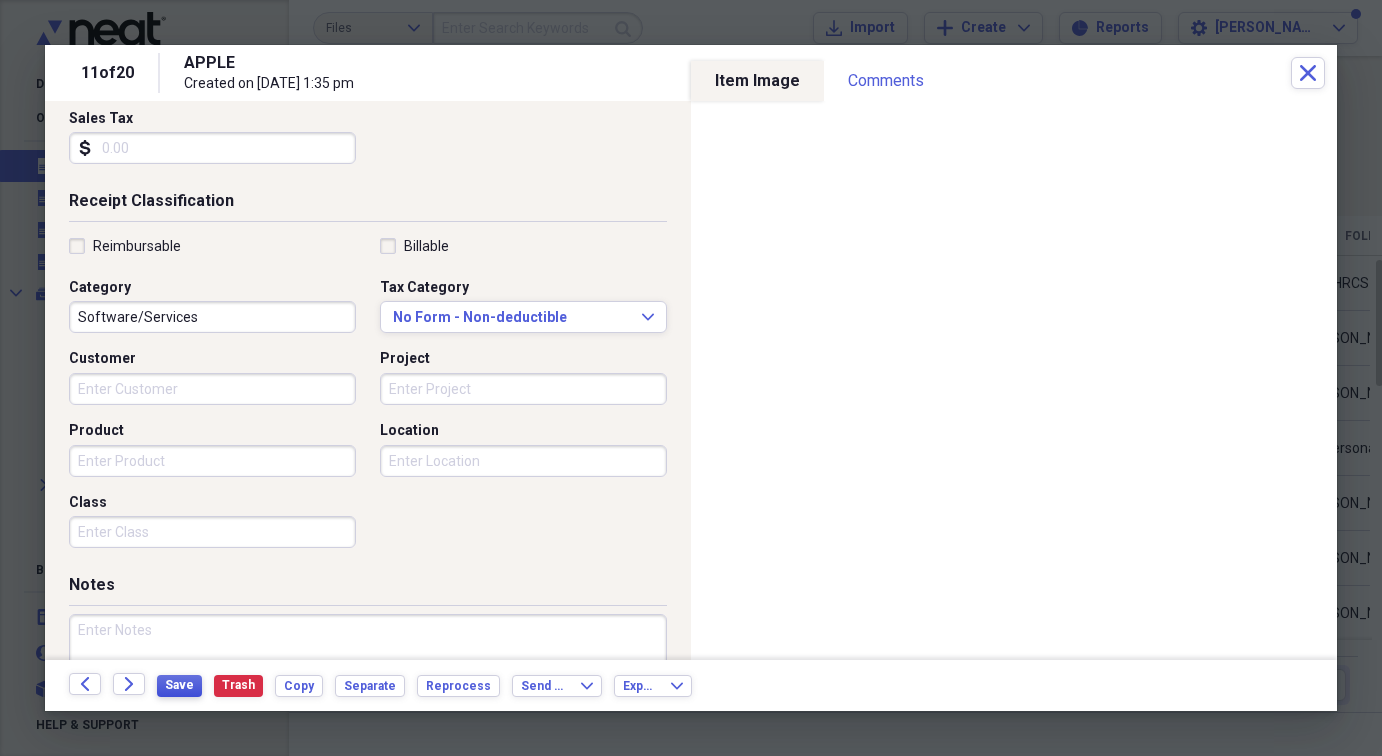 click on "Save" at bounding box center (179, 685) 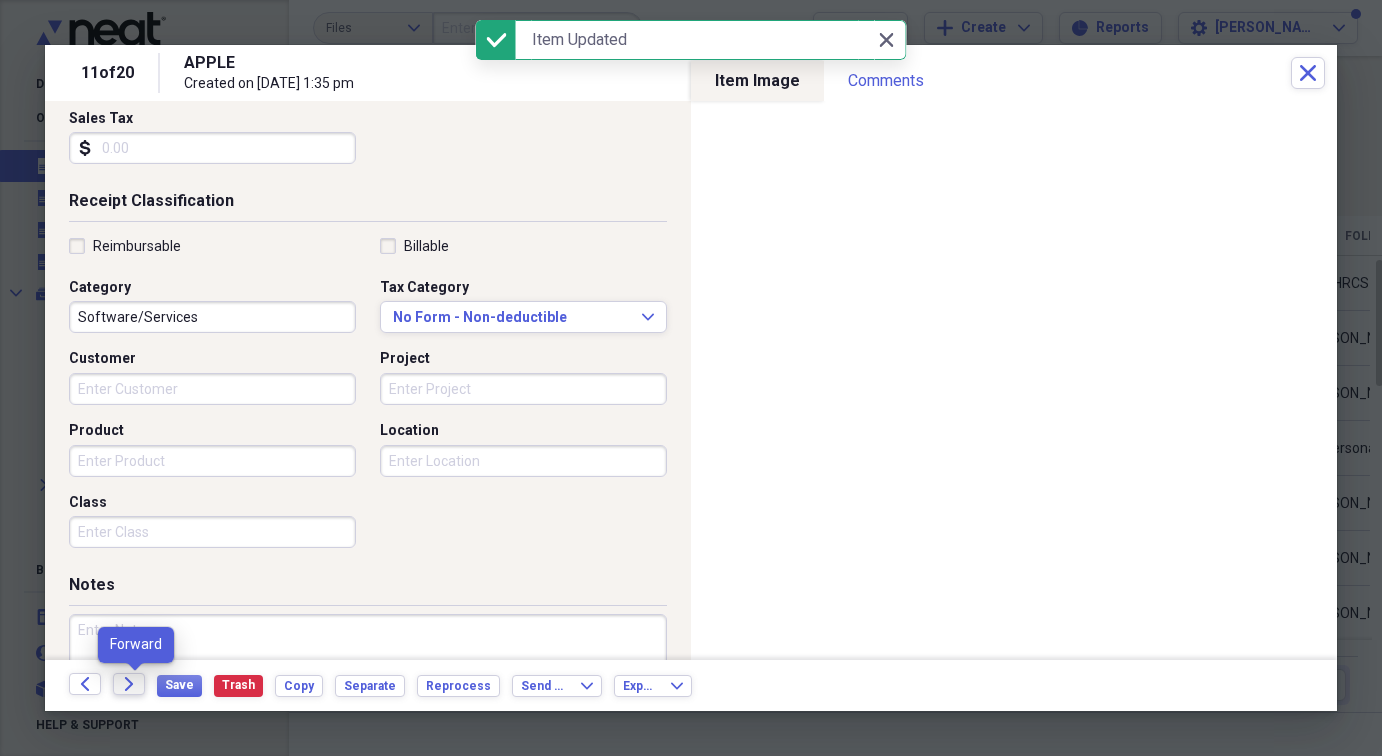 click on "Forward" 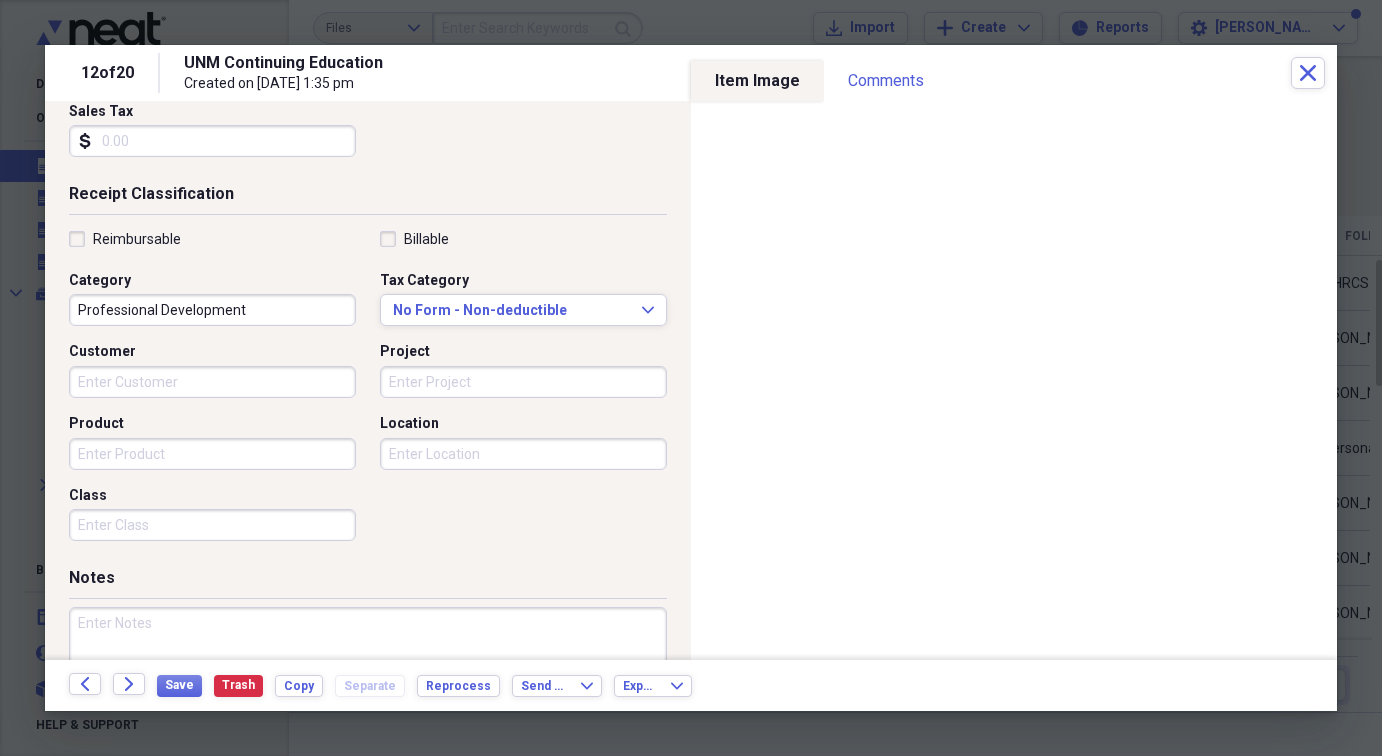 scroll, scrollTop: 425, scrollLeft: 0, axis: vertical 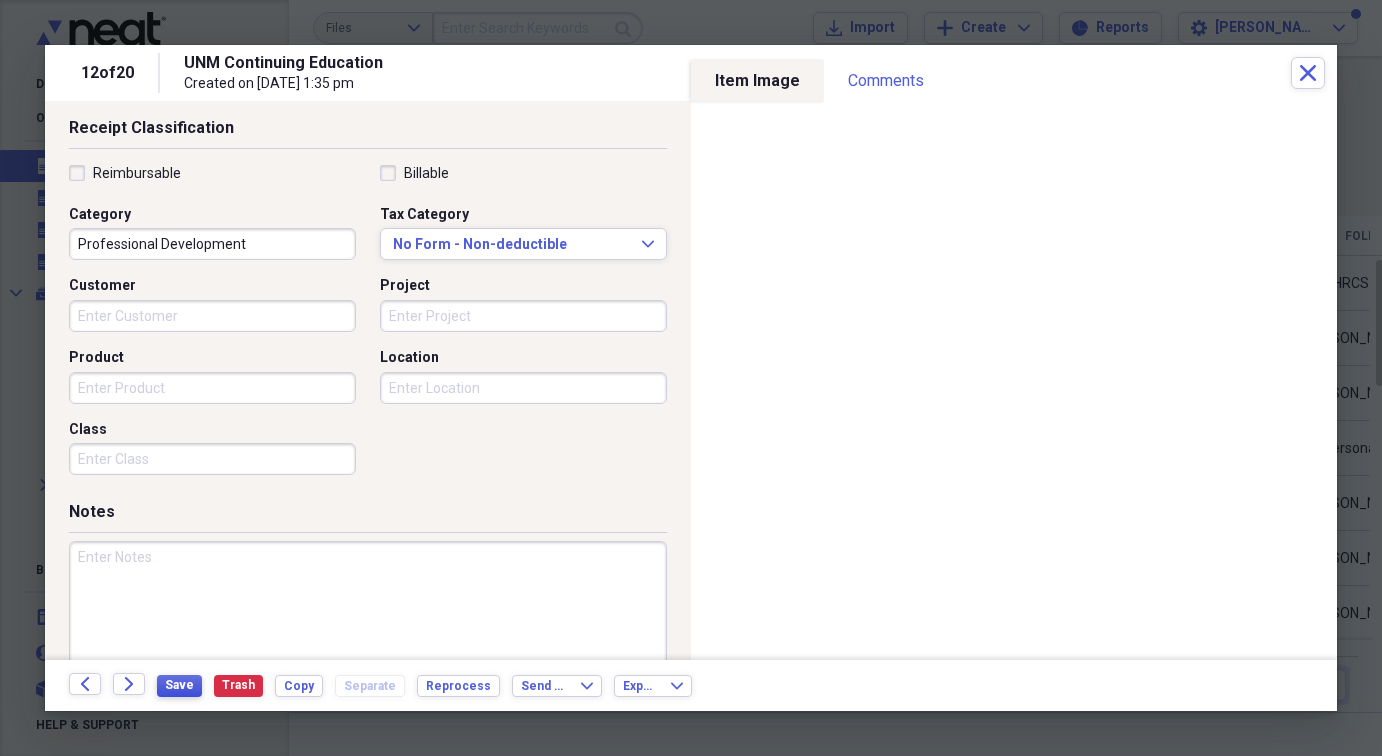 click on "Save" at bounding box center [179, 685] 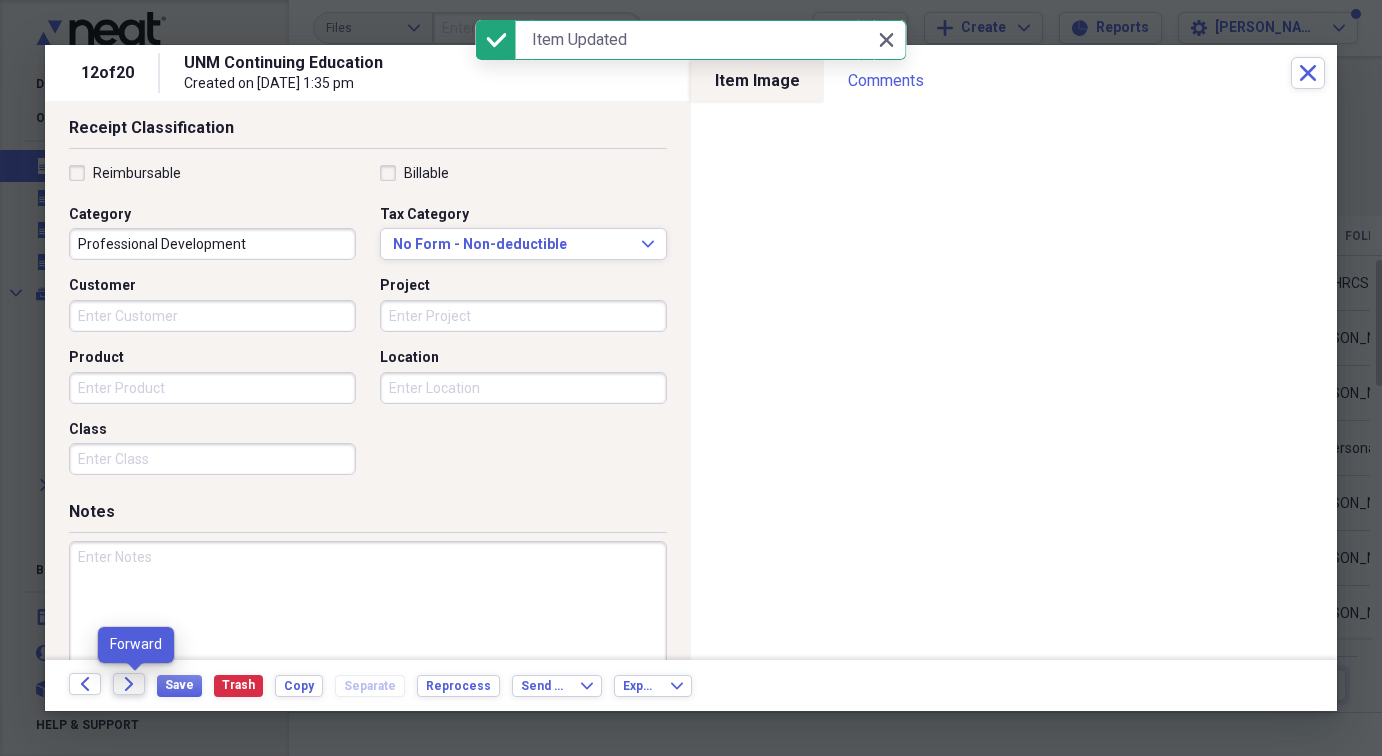 click on "Forward" 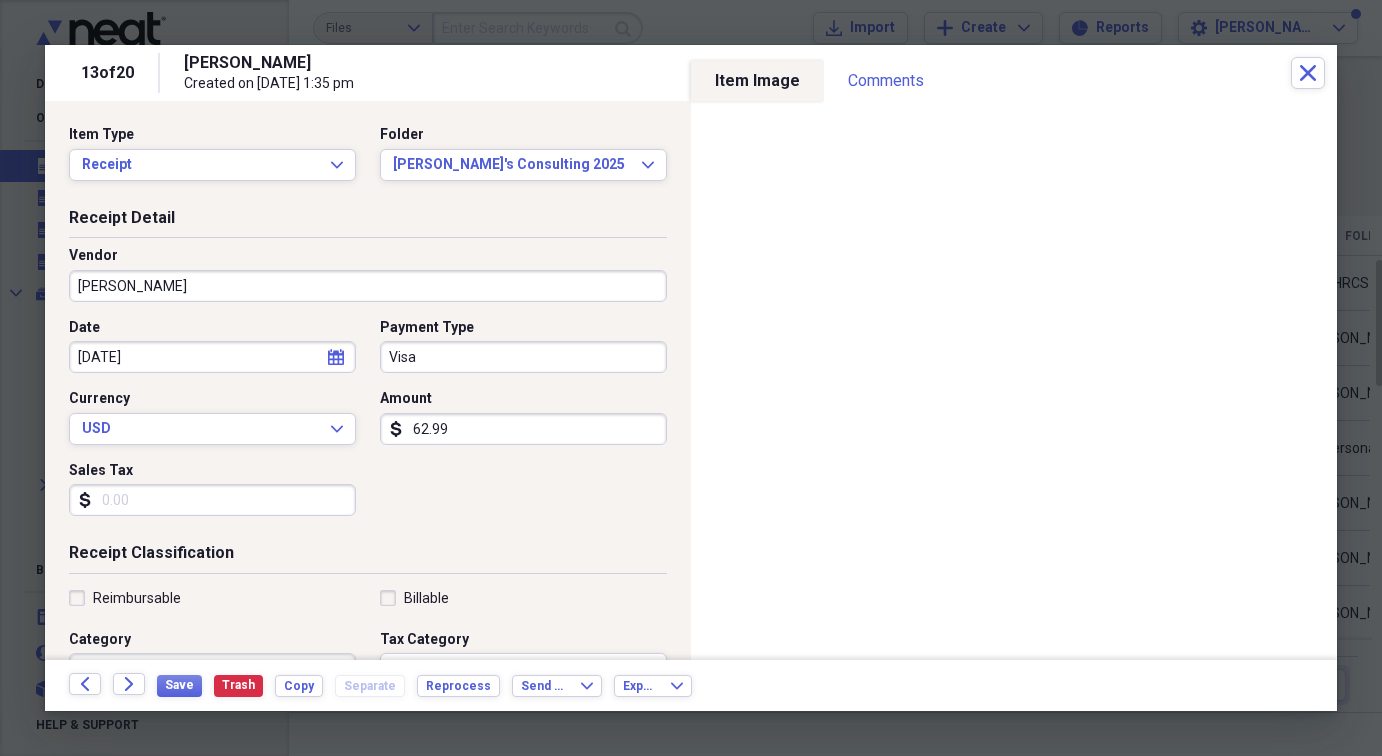click on "[PERSON_NAME]" at bounding box center (368, 286) 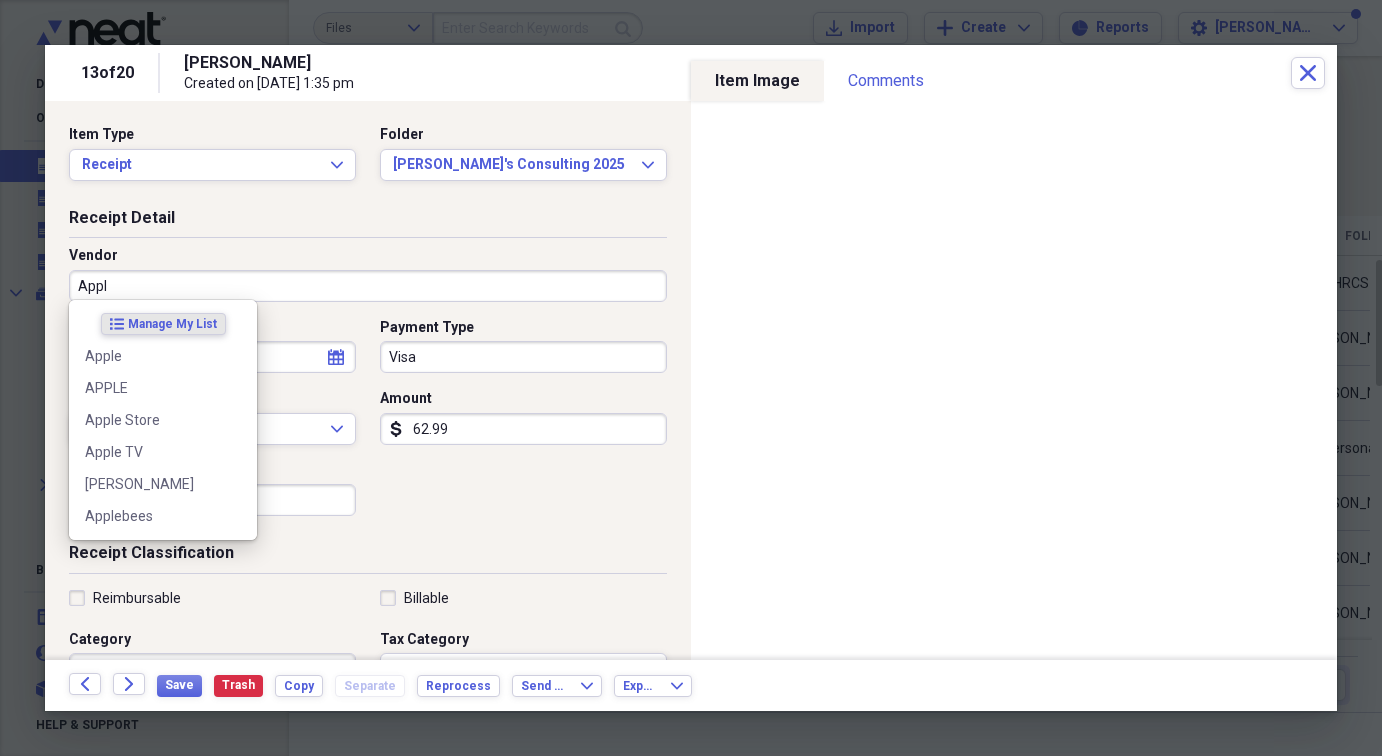 type on "Apple" 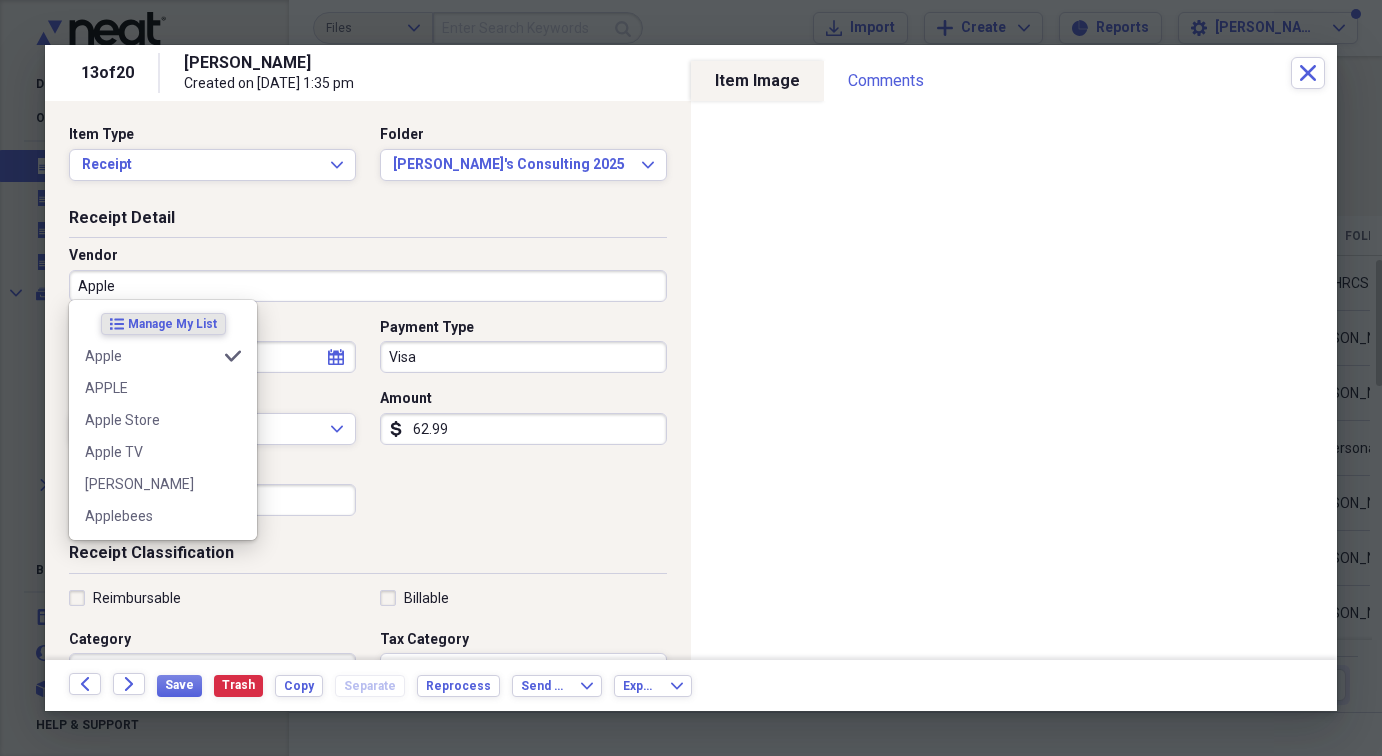 type on "Therapy/Office Supplies" 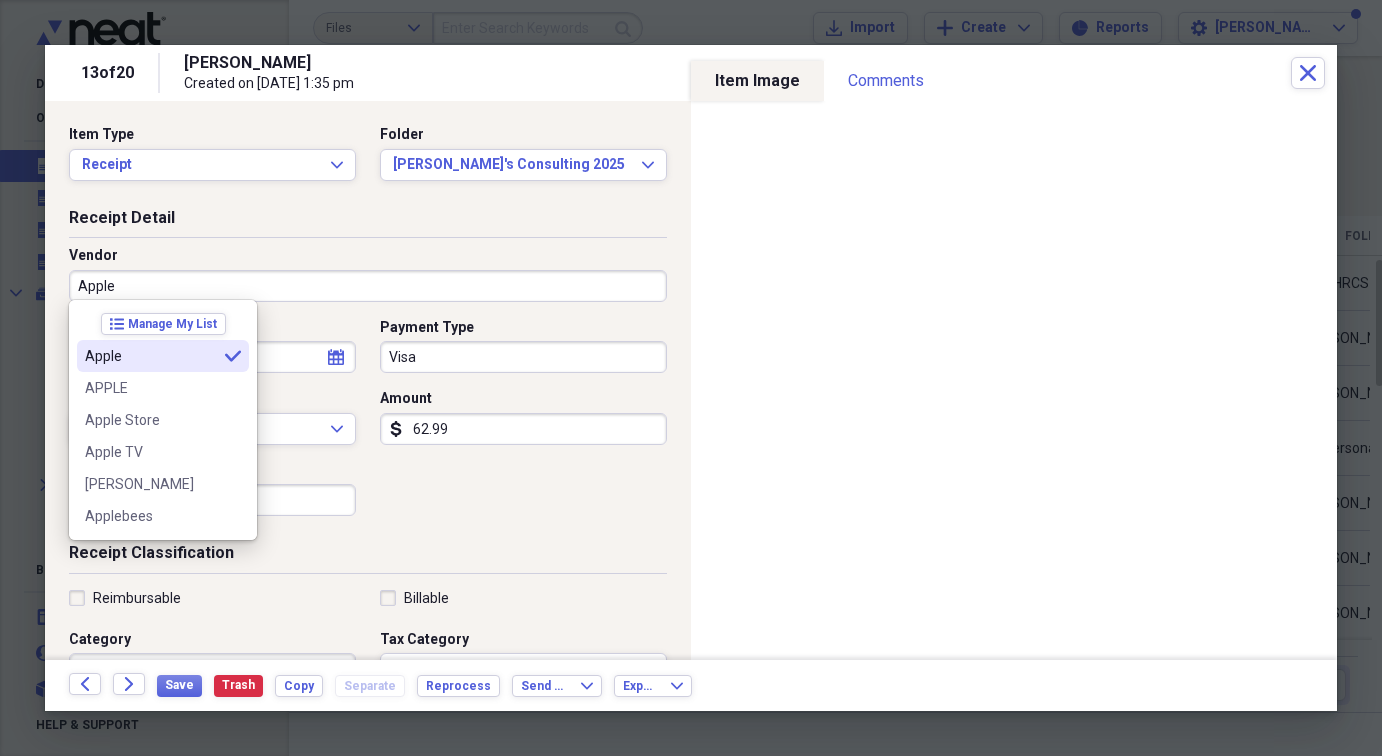 type on "Apple" 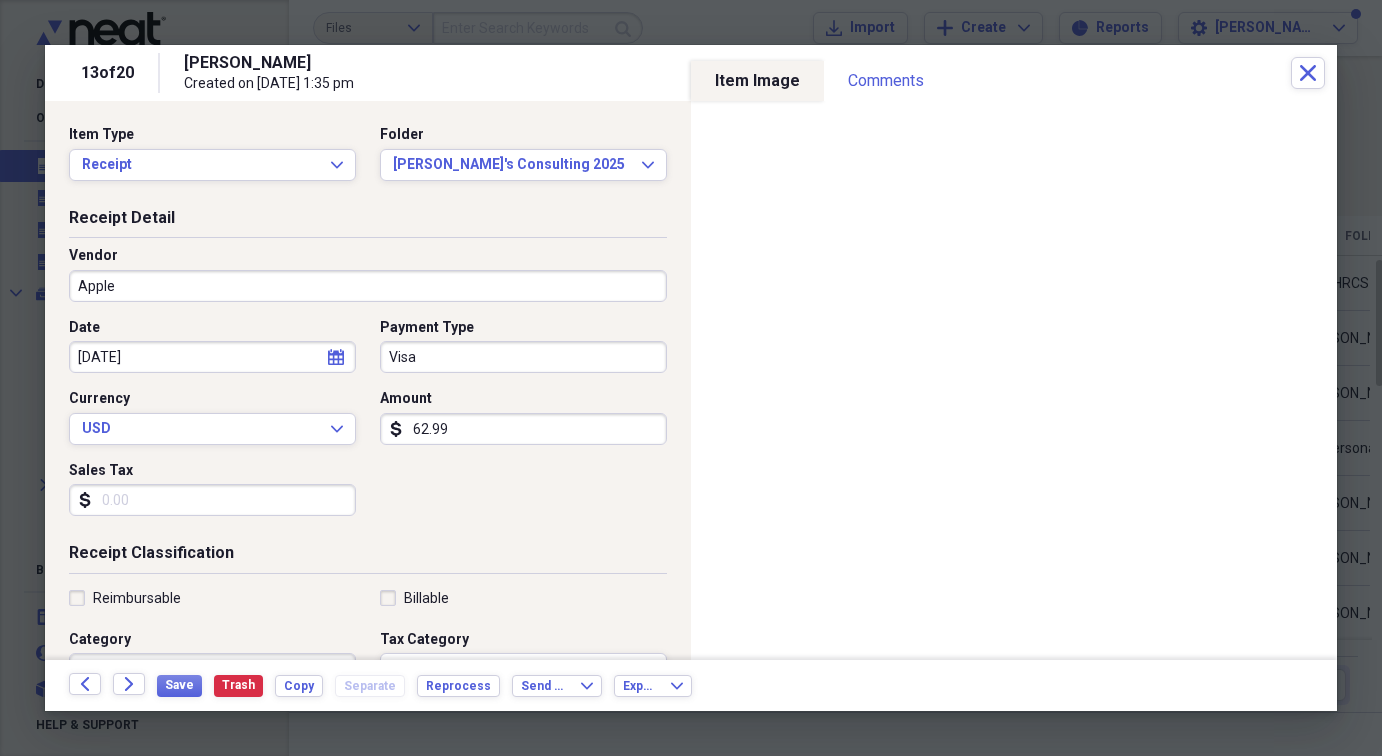 click on "calendar" 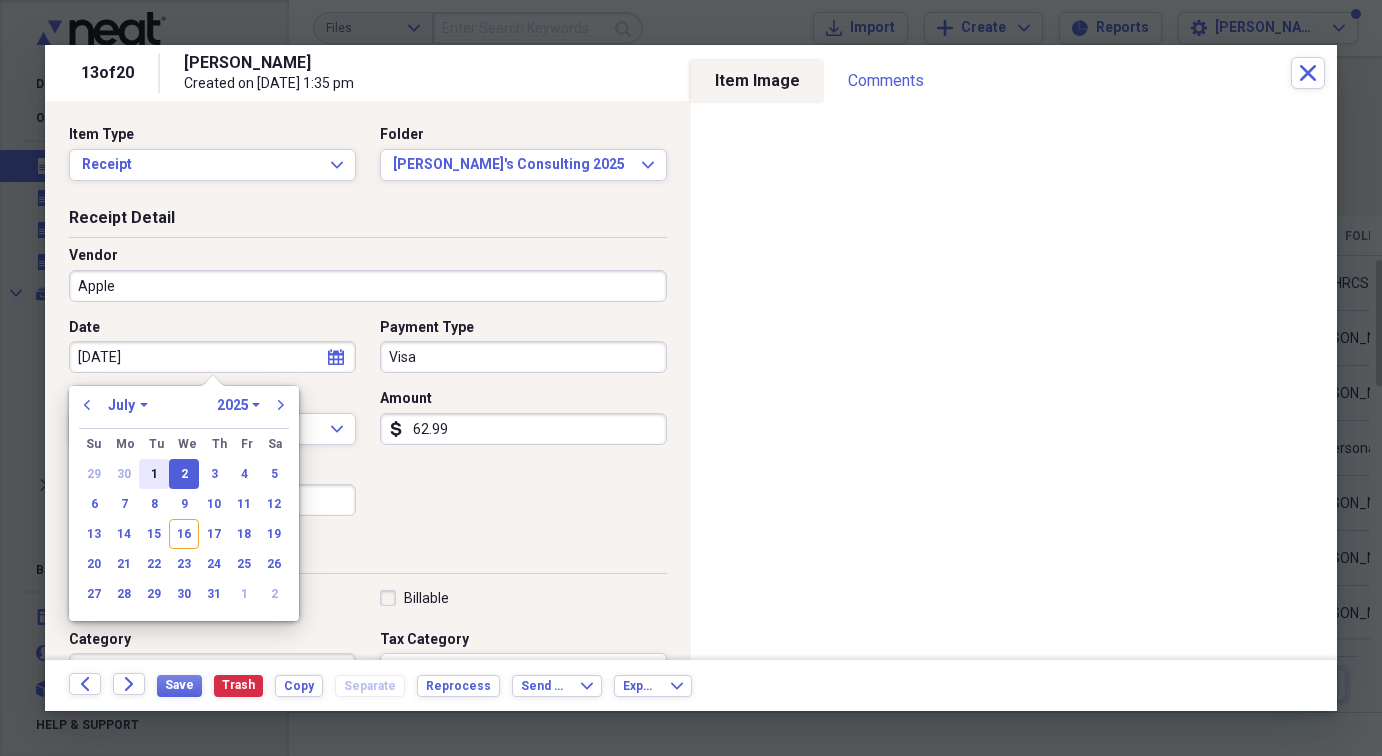 click on "1" at bounding box center [154, 474] 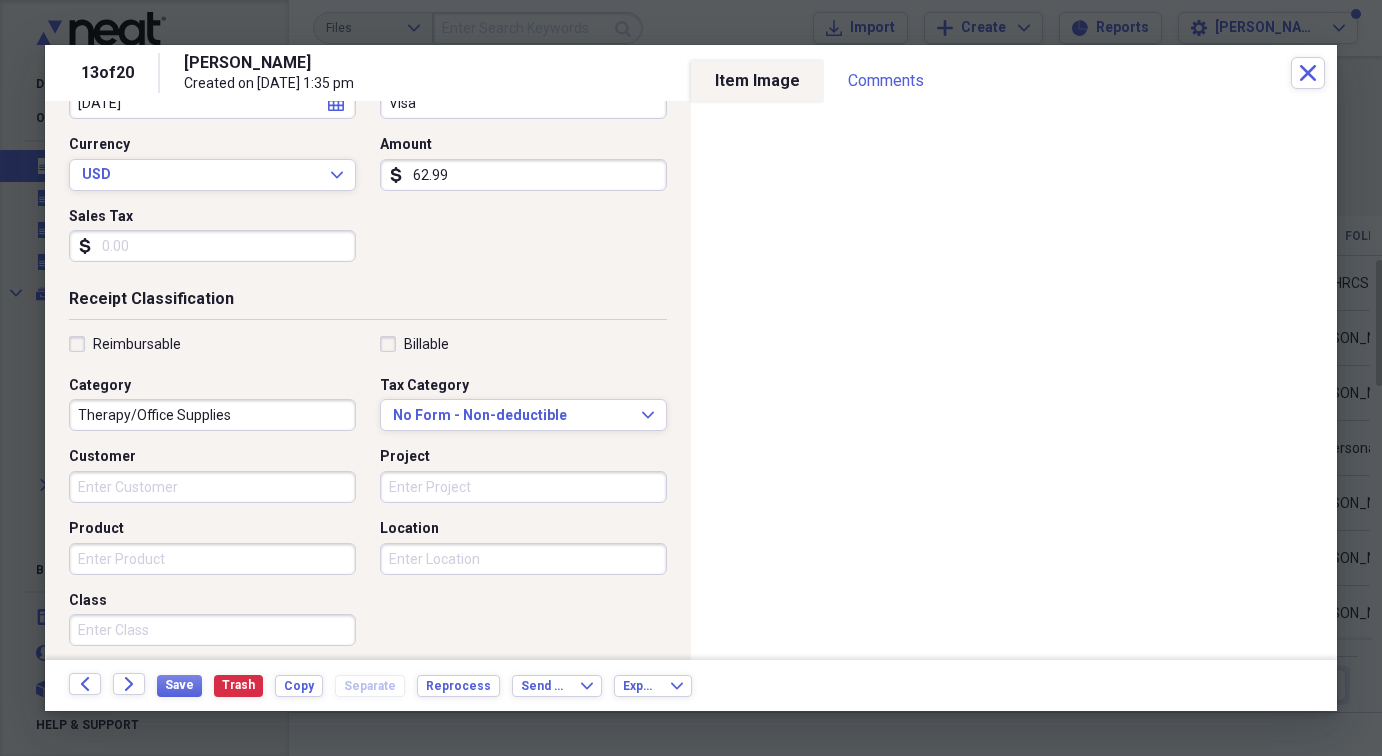 scroll, scrollTop: 307, scrollLeft: 0, axis: vertical 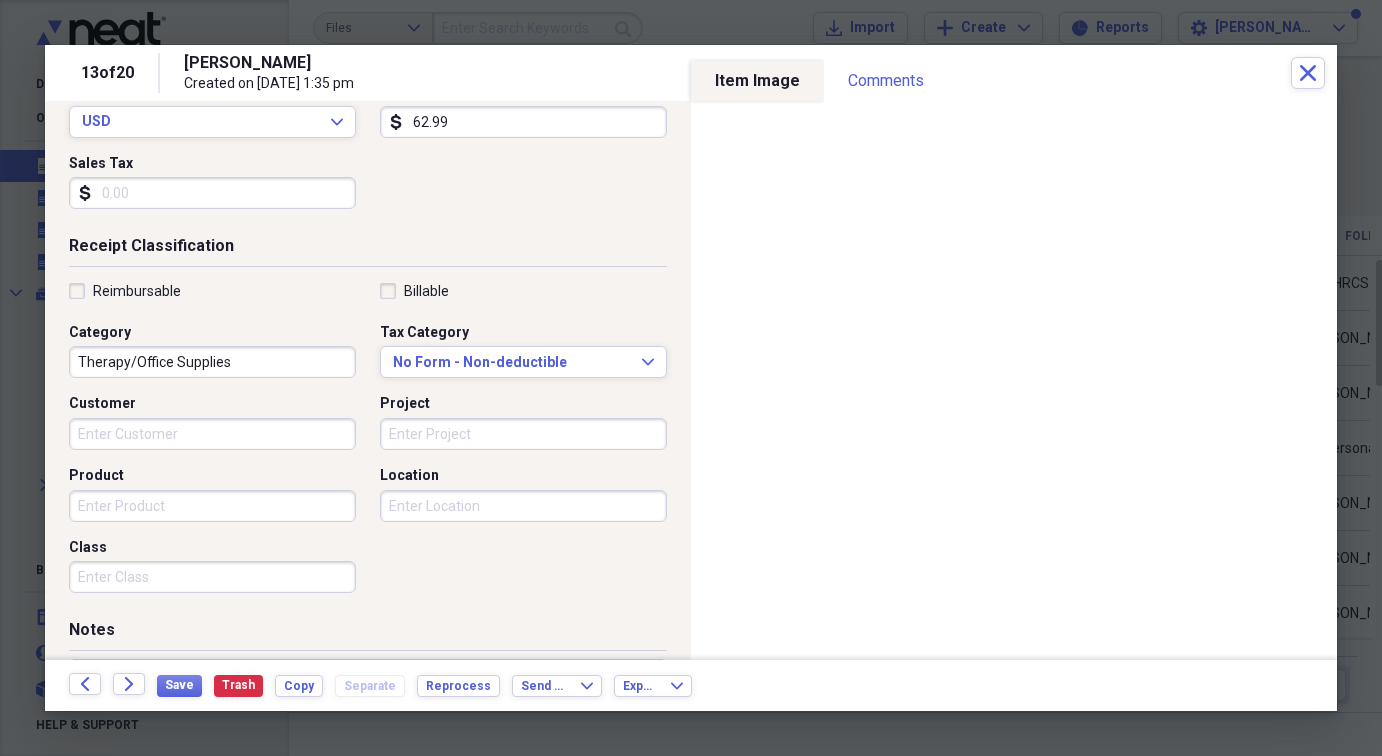 click on "Therapy/Office Supplies" at bounding box center (212, 362) 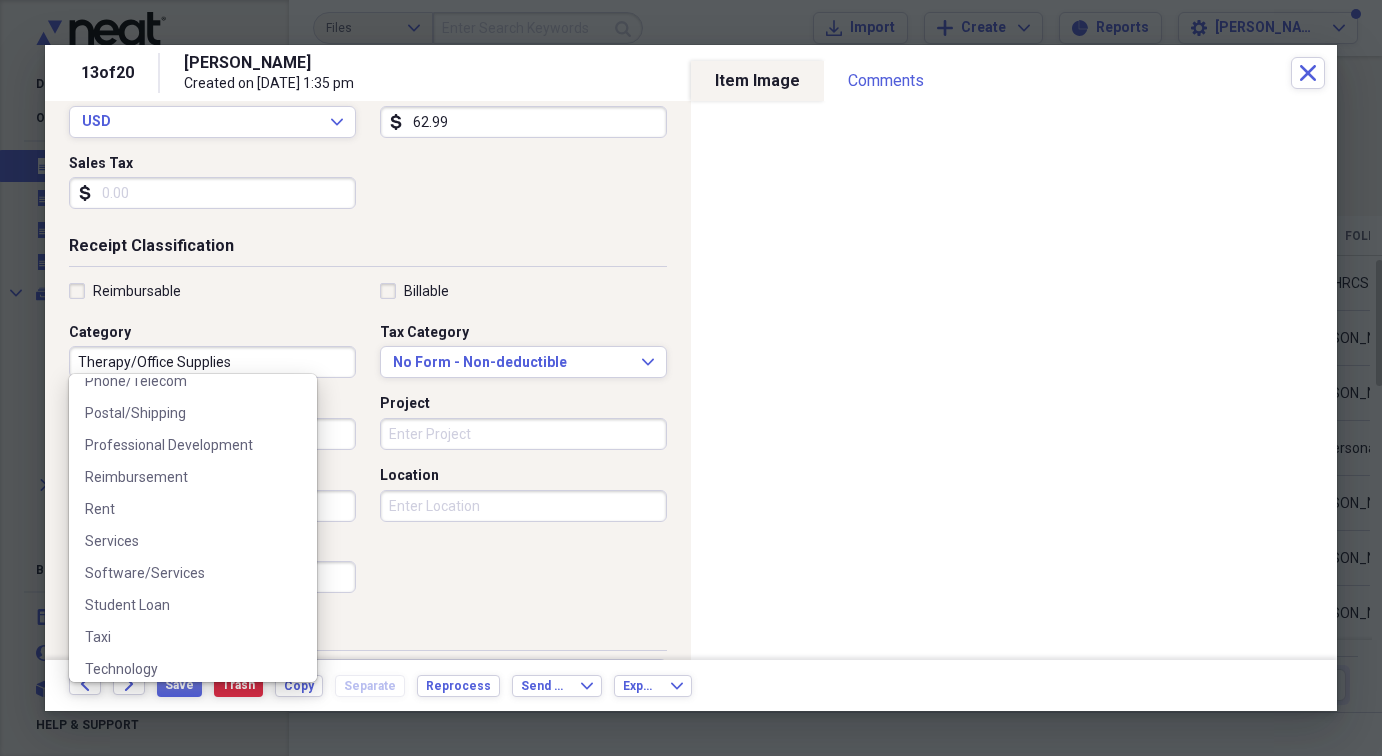 scroll, scrollTop: 754, scrollLeft: 0, axis: vertical 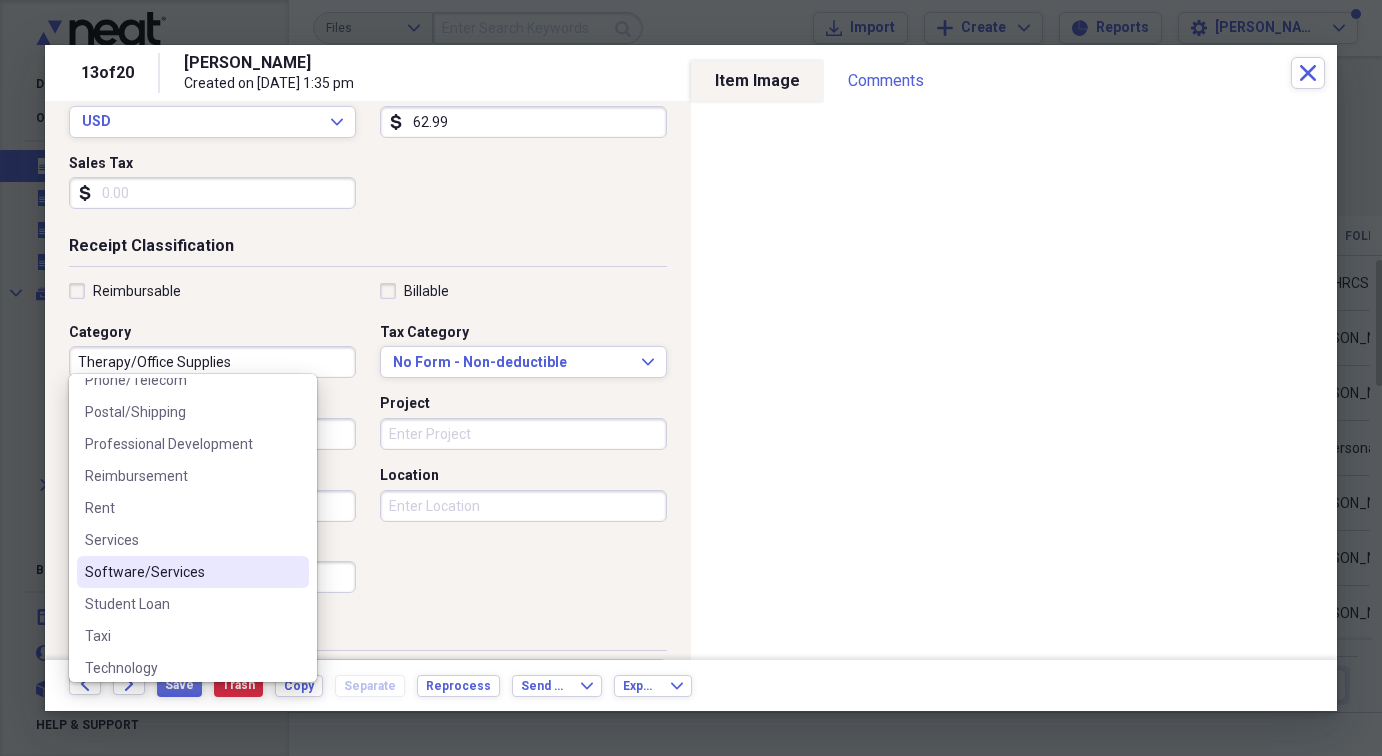 click on "Software/Services" at bounding box center (181, 572) 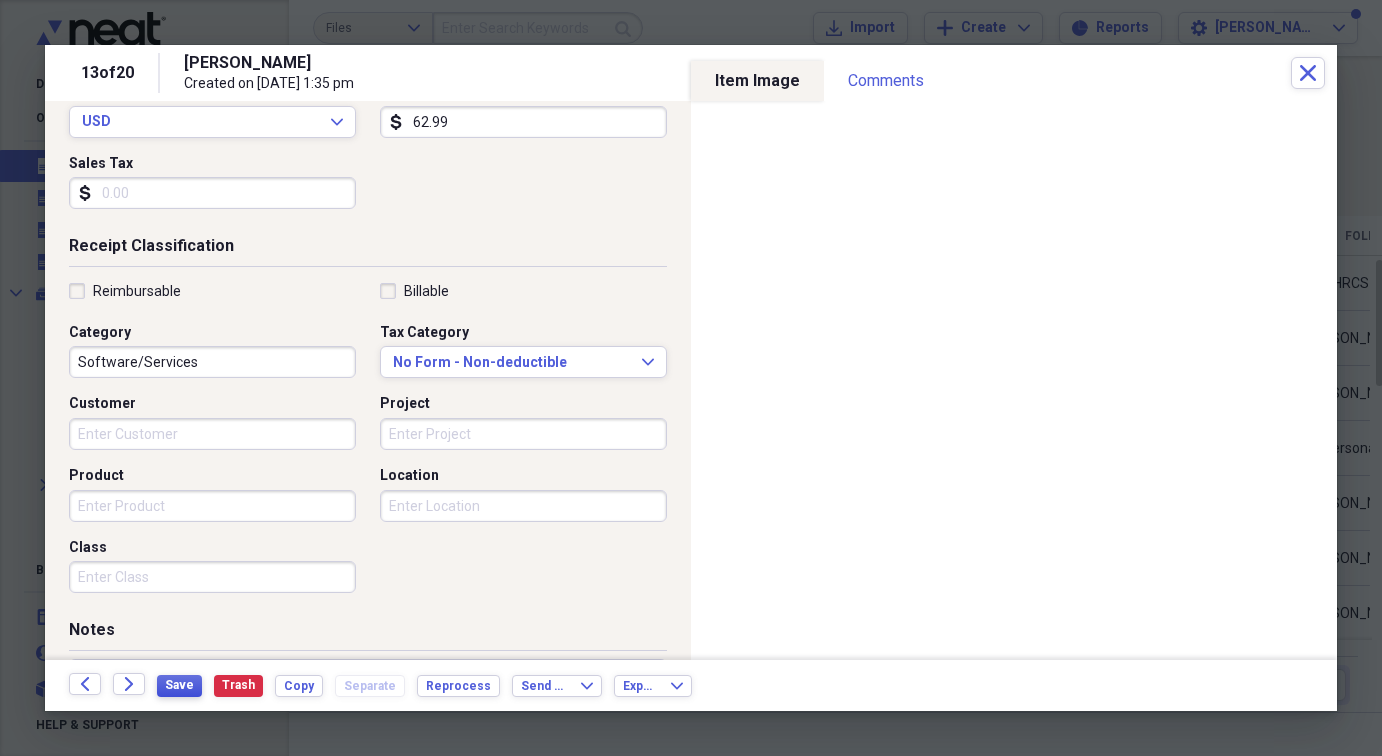 click on "Save" at bounding box center (179, 685) 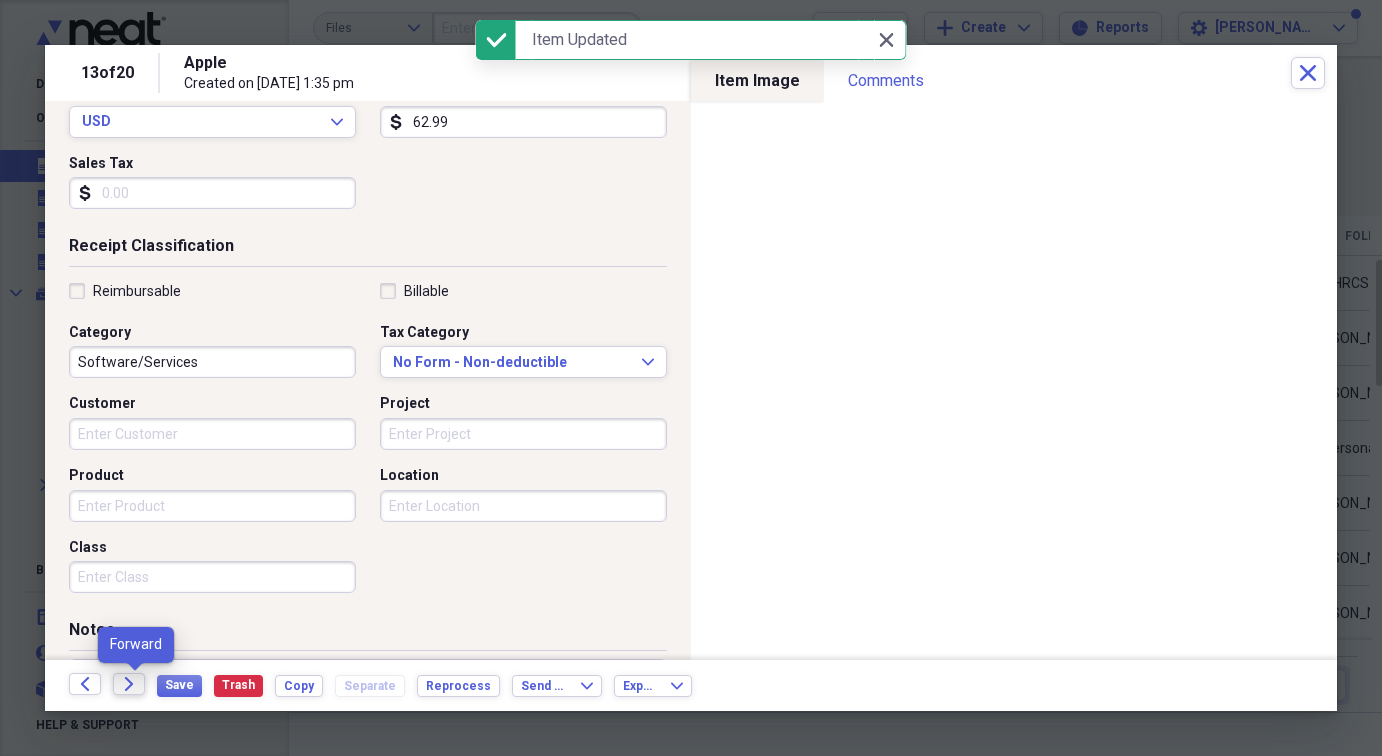 click on "Forward" 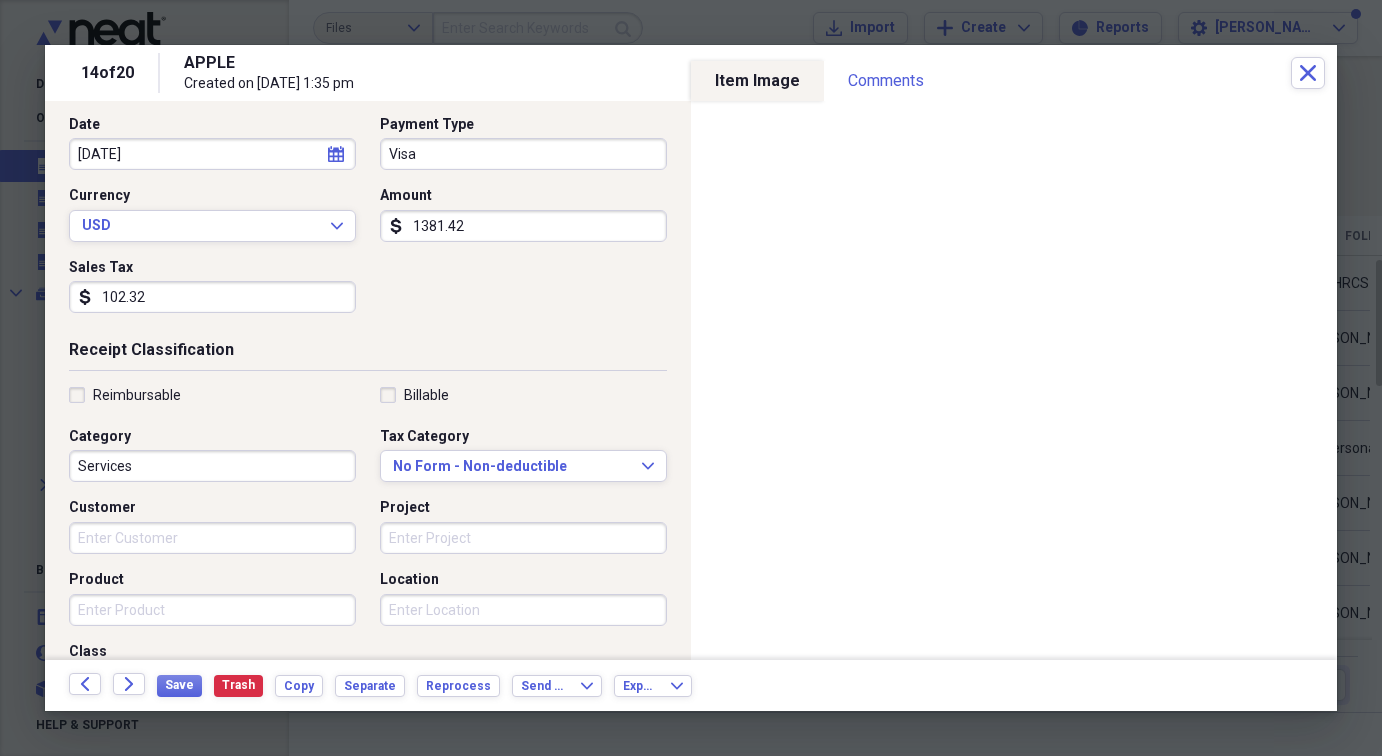 scroll, scrollTop: 244, scrollLeft: 0, axis: vertical 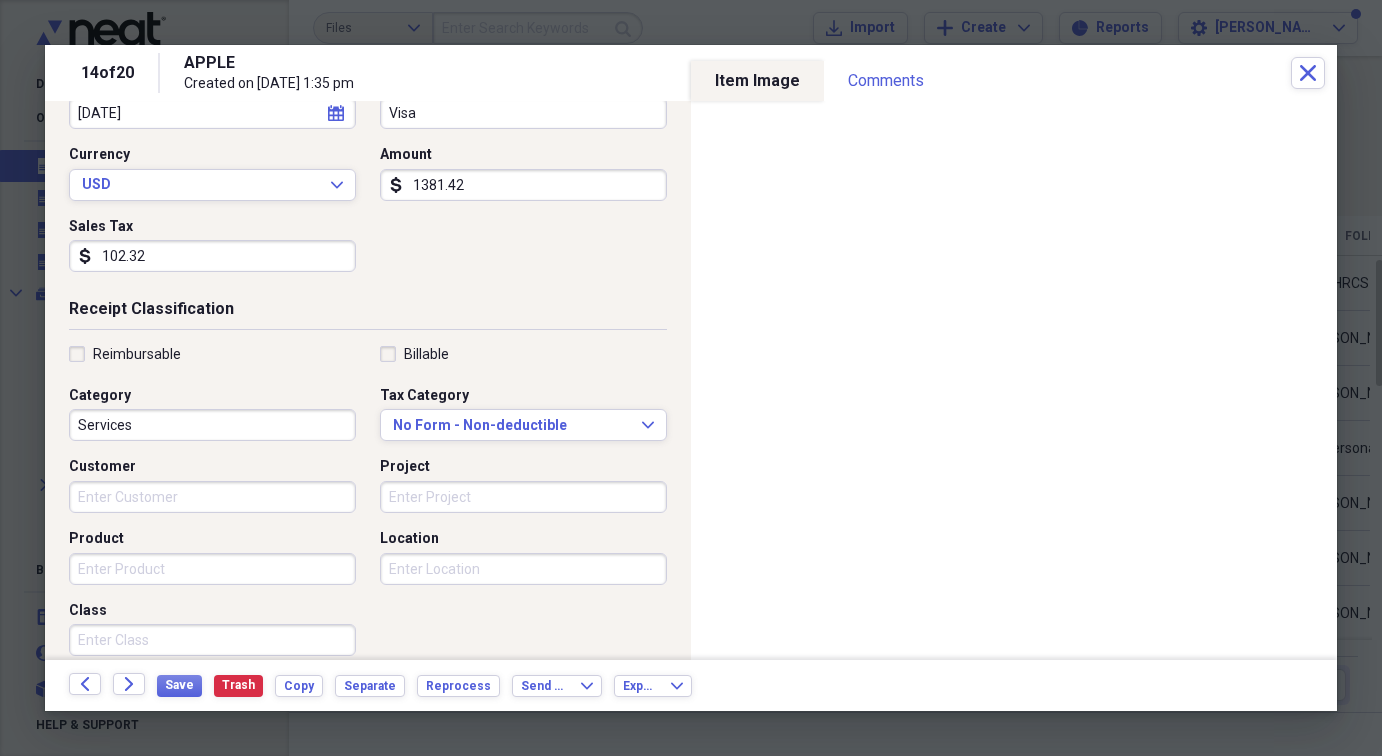 click on "Services" at bounding box center [212, 425] 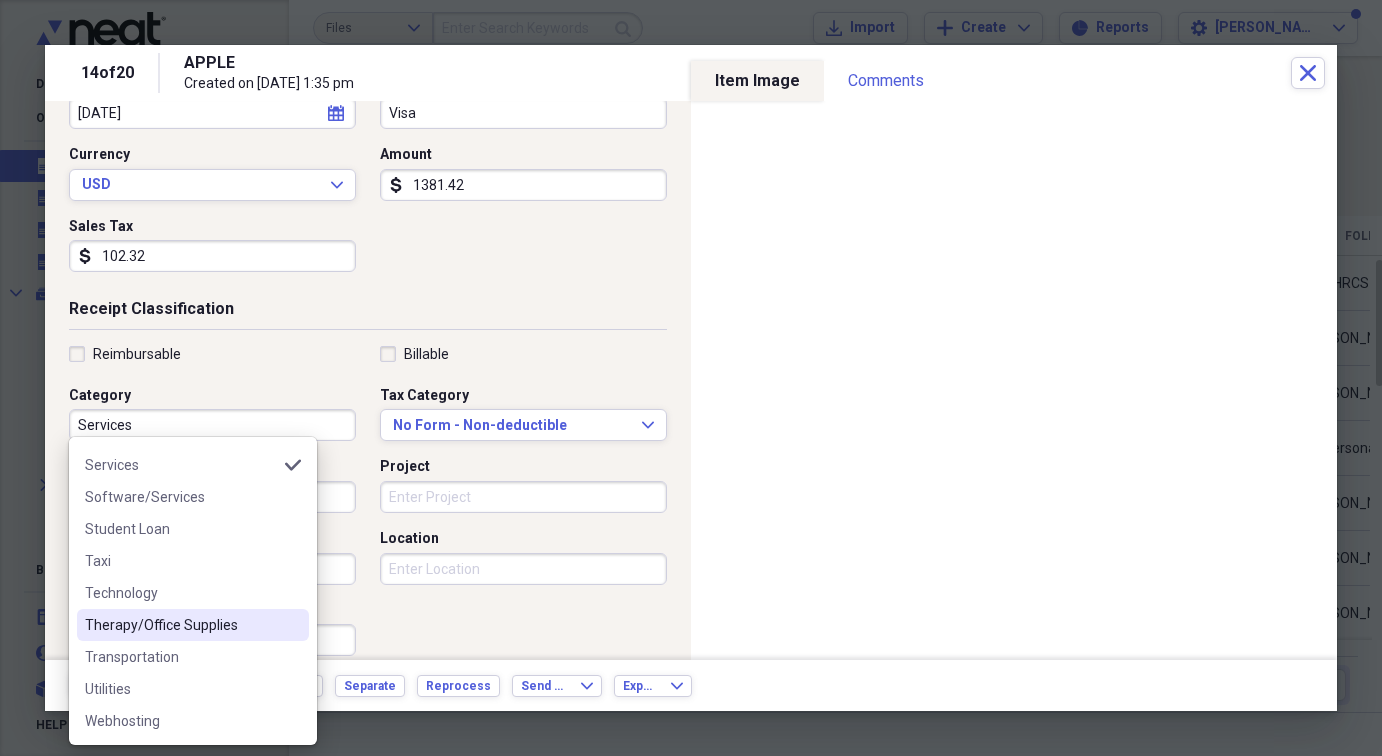 scroll, scrollTop: 892, scrollLeft: 0, axis: vertical 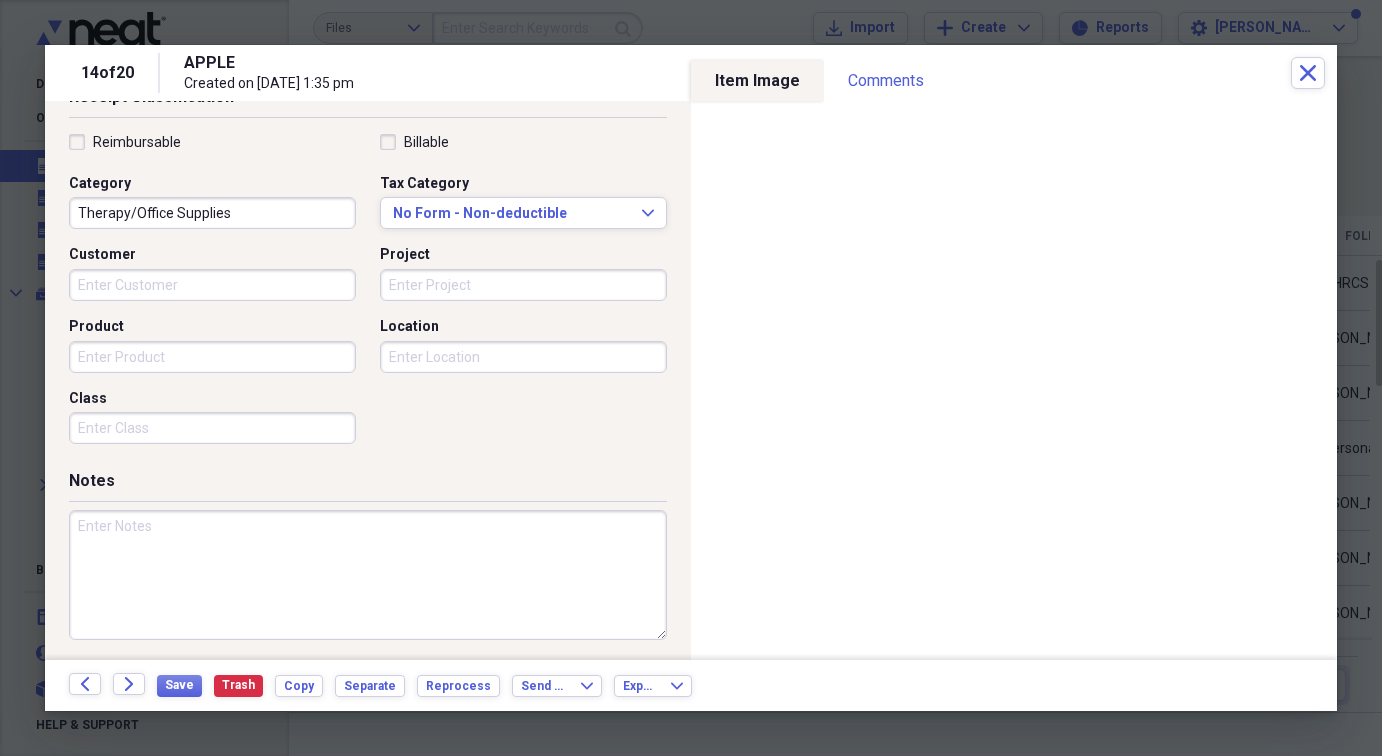 click at bounding box center (368, 575) 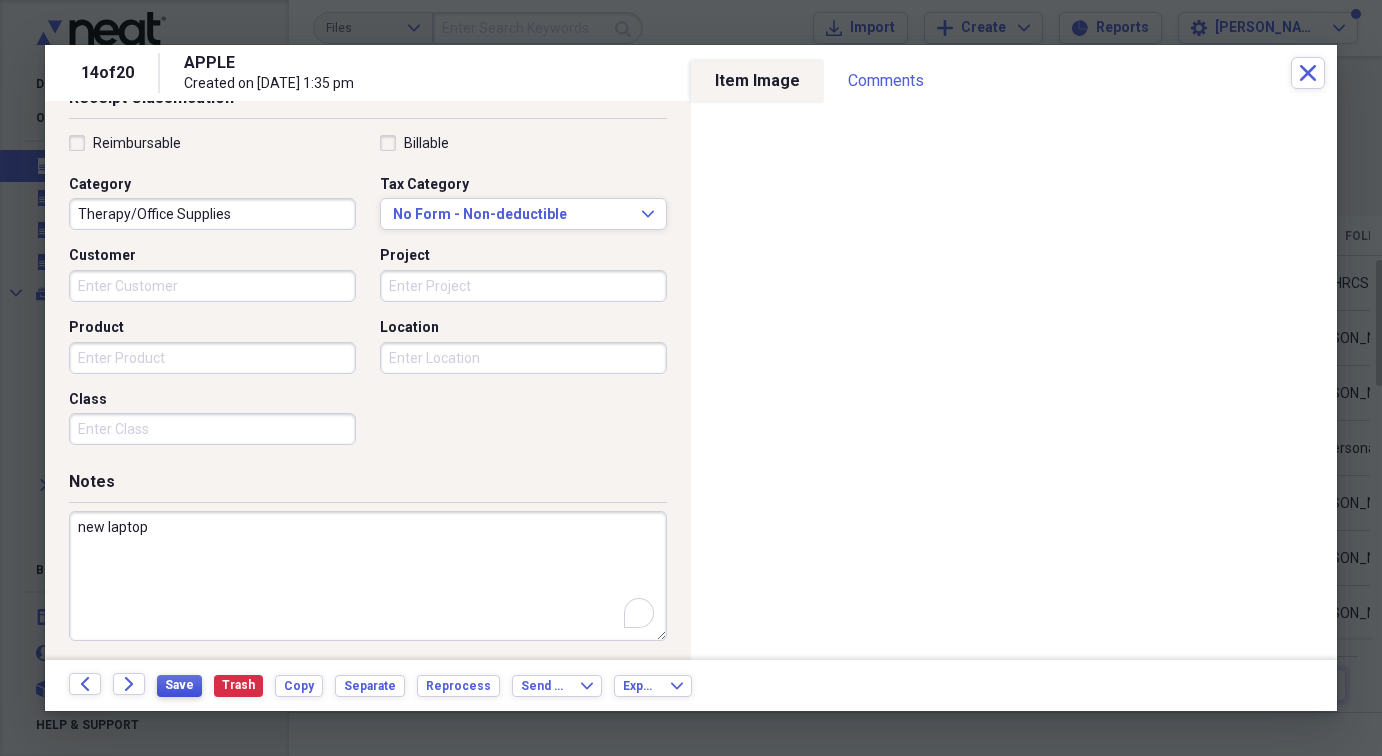 type on "new laptop" 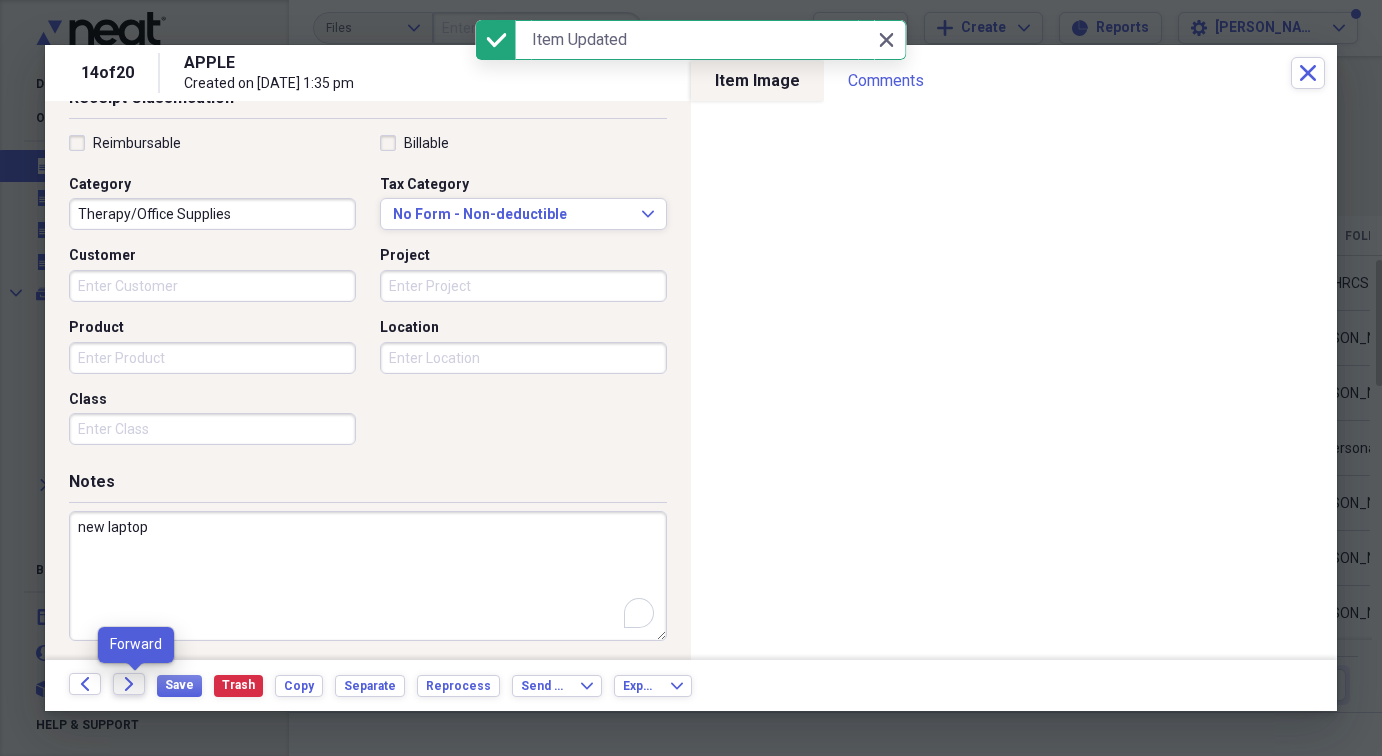 click 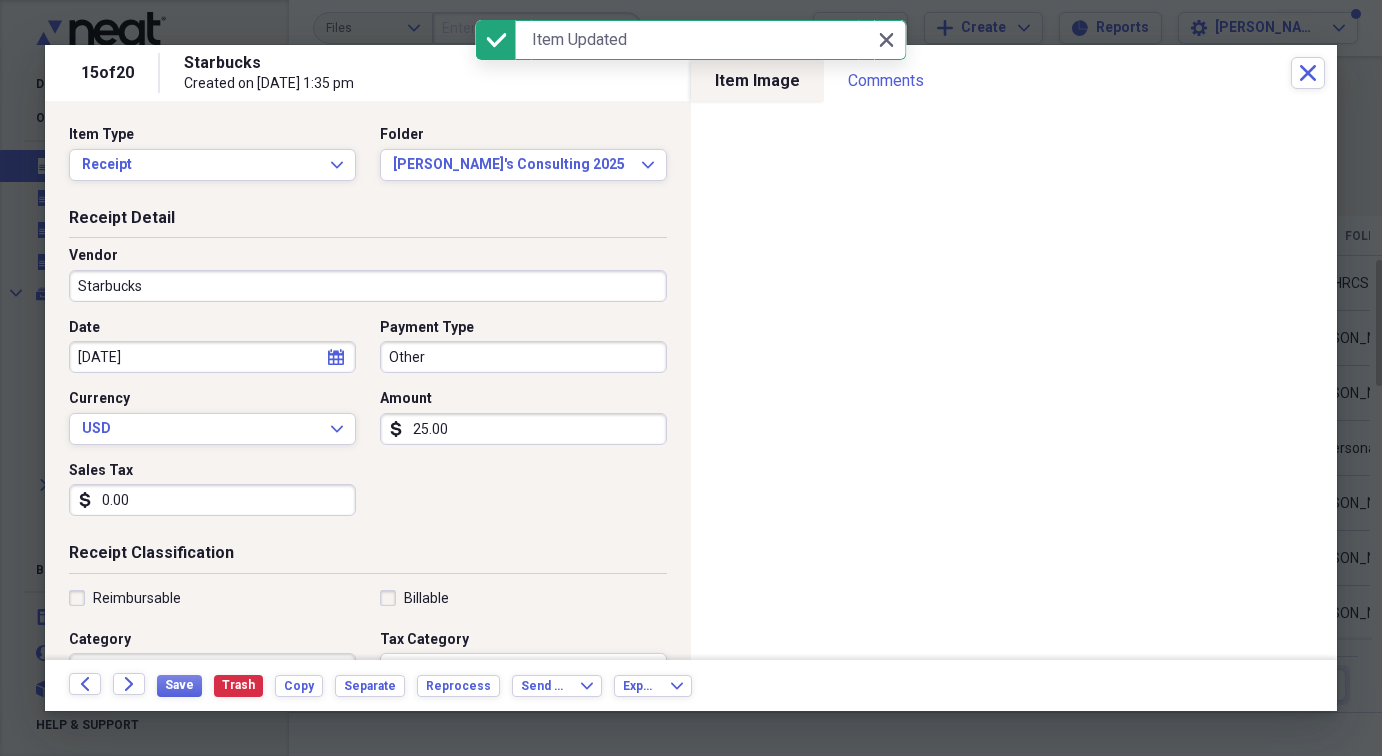 click on "Starbucks" at bounding box center (368, 286) 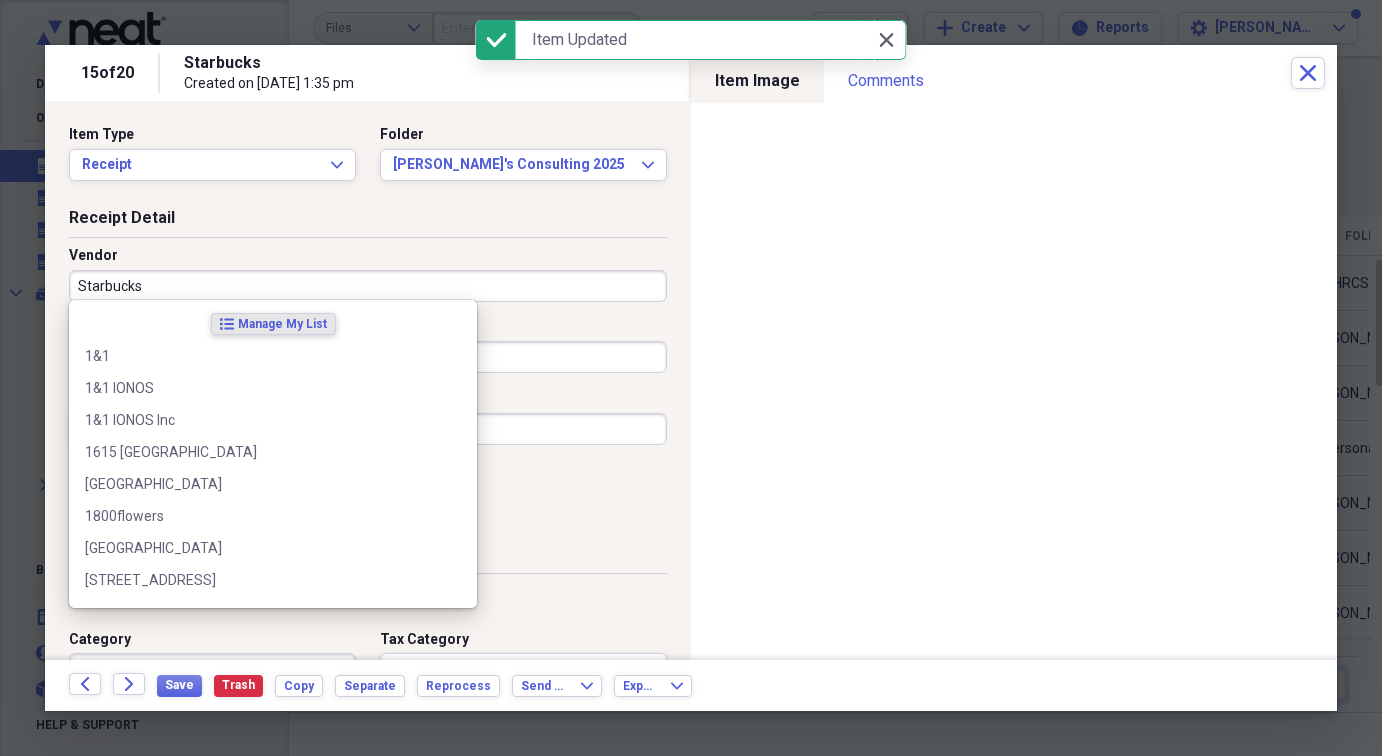 click on "Starbucks" at bounding box center (368, 286) 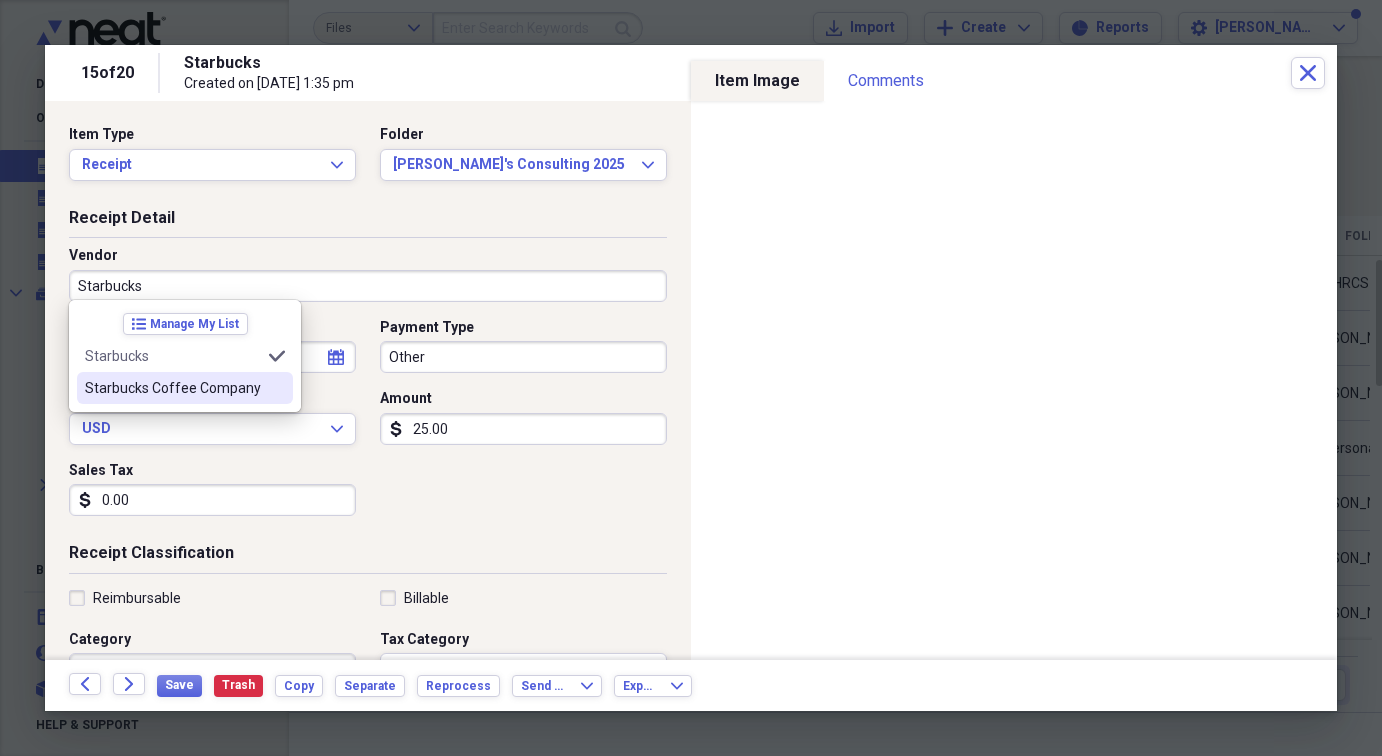 click on "Starbucks Coffee Company" at bounding box center [173, 388] 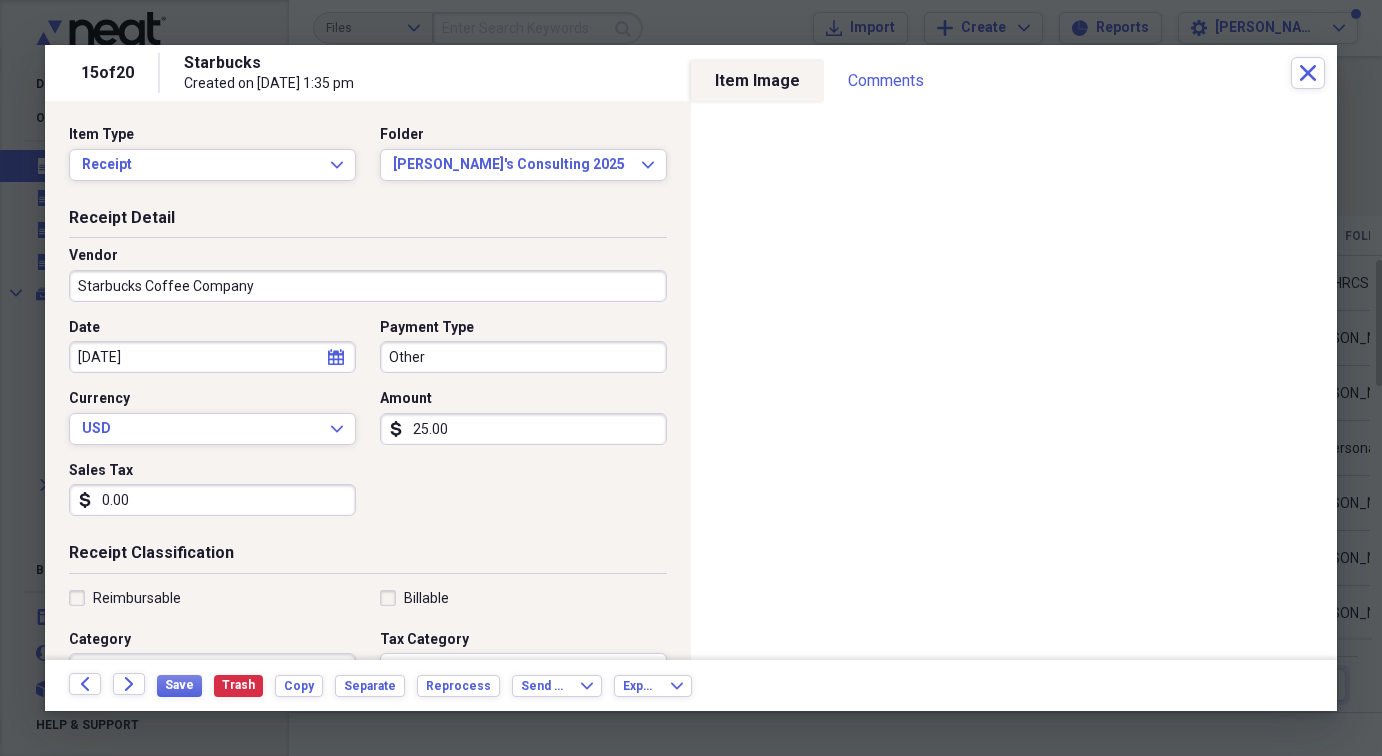 click on "calendar" 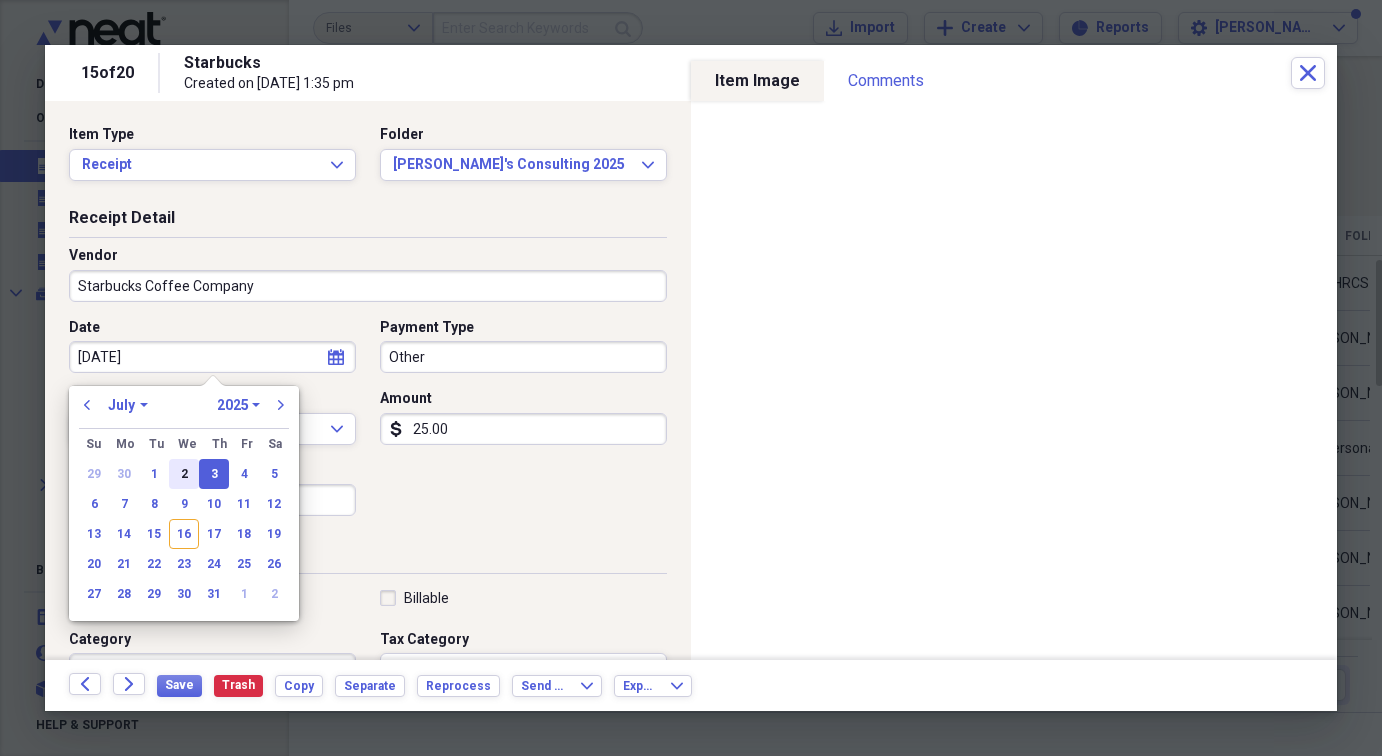 click on "2" at bounding box center (184, 474) 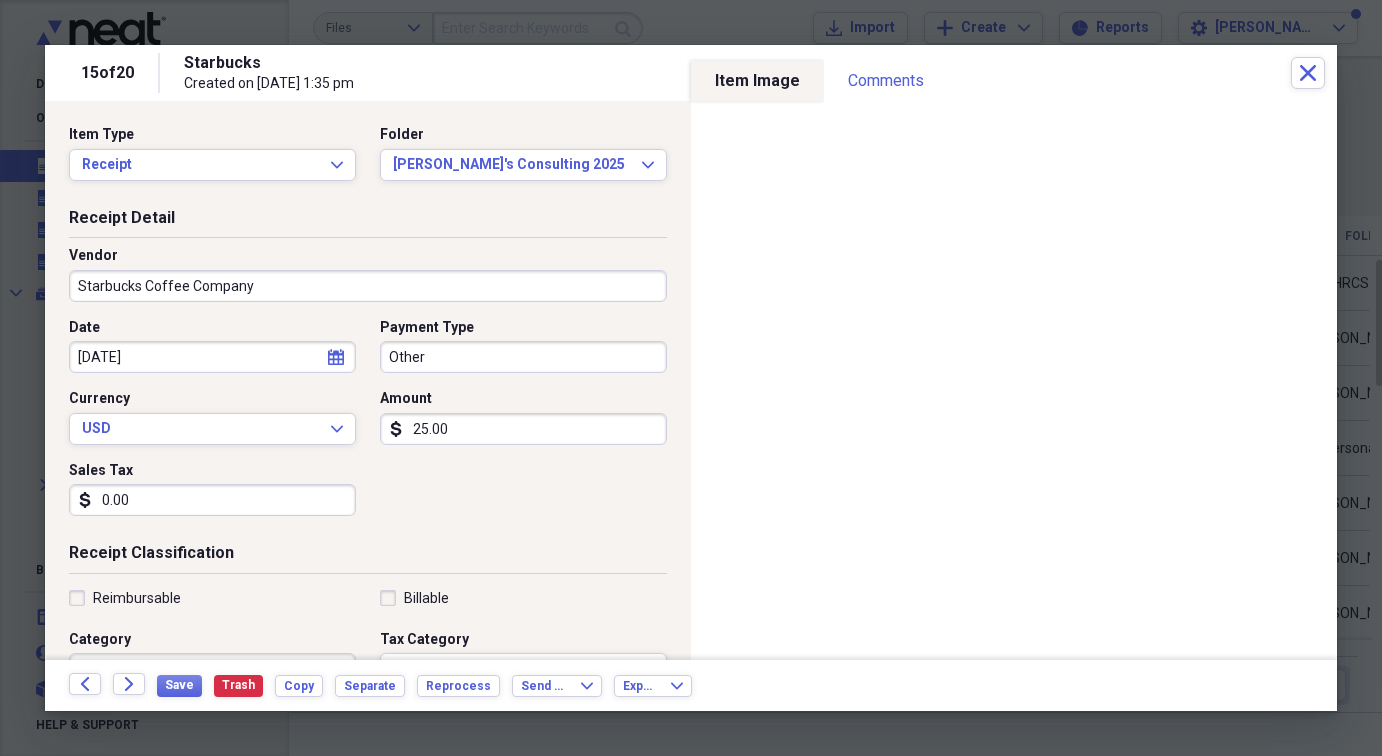 click on "Other" at bounding box center [523, 357] 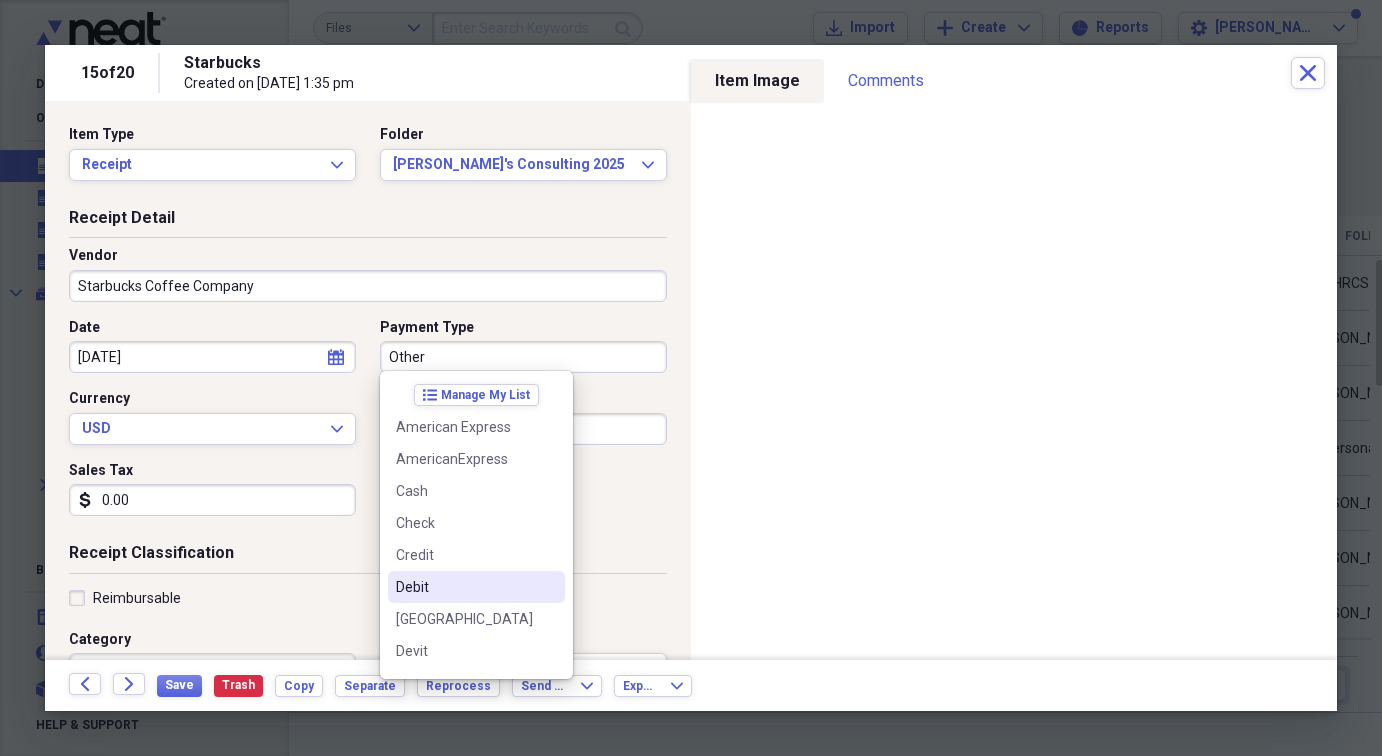 click on "Debit" at bounding box center [464, 587] 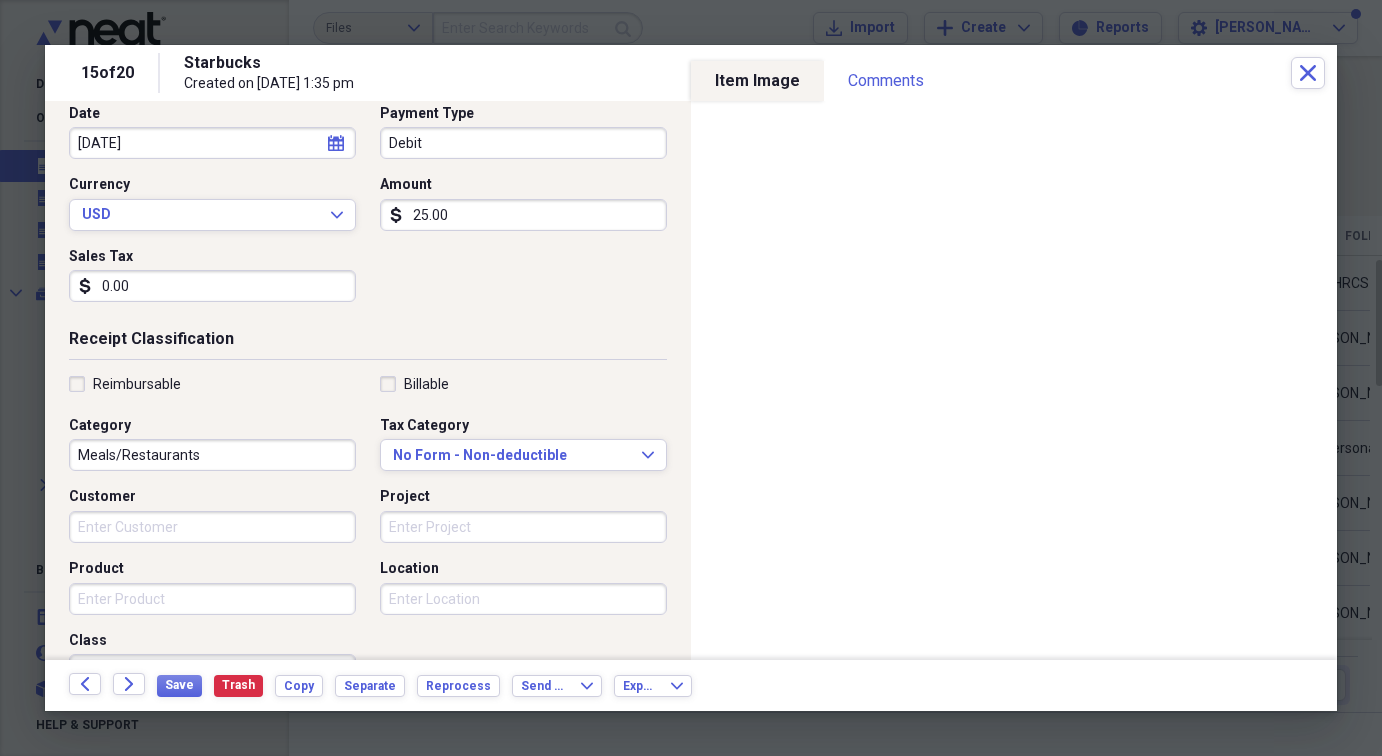 scroll, scrollTop: 221, scrollLeft: 0, axis: vertical 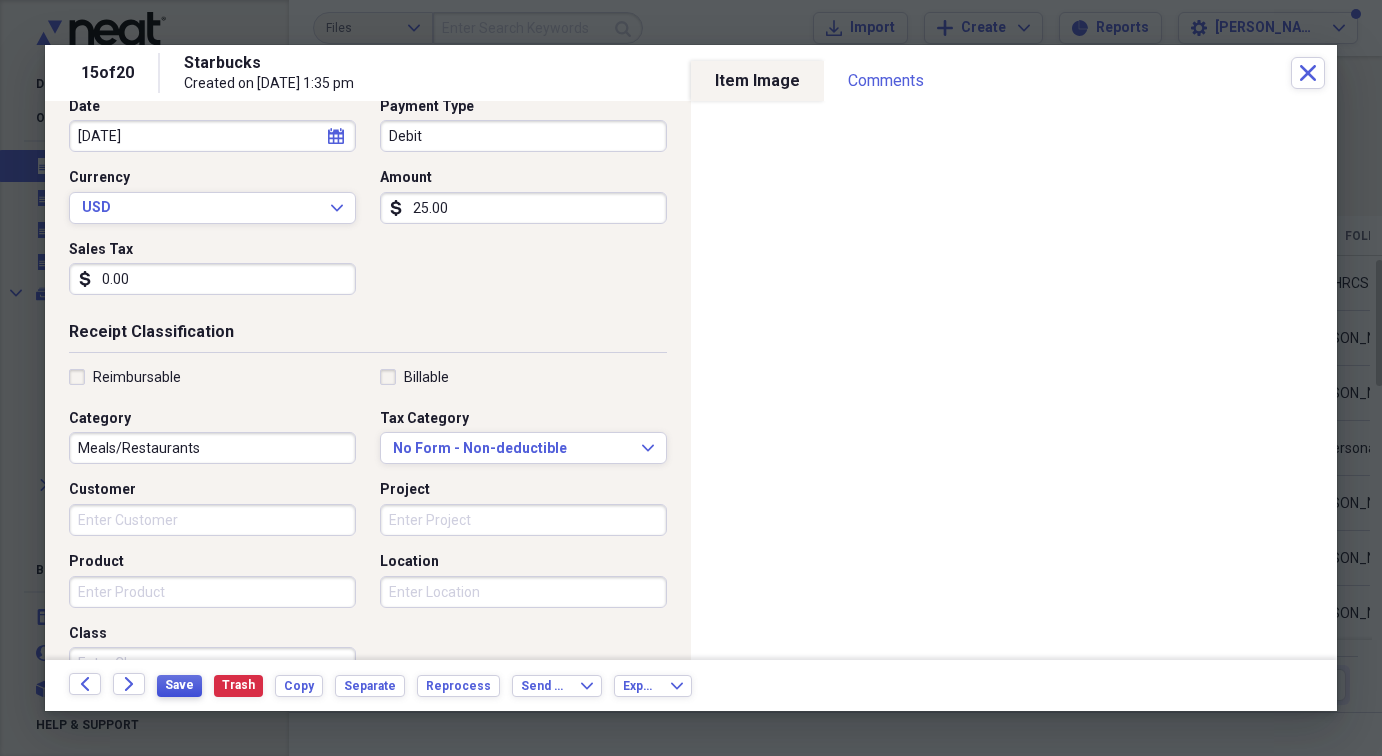 click on "Save" at bounding box center (179, 685) 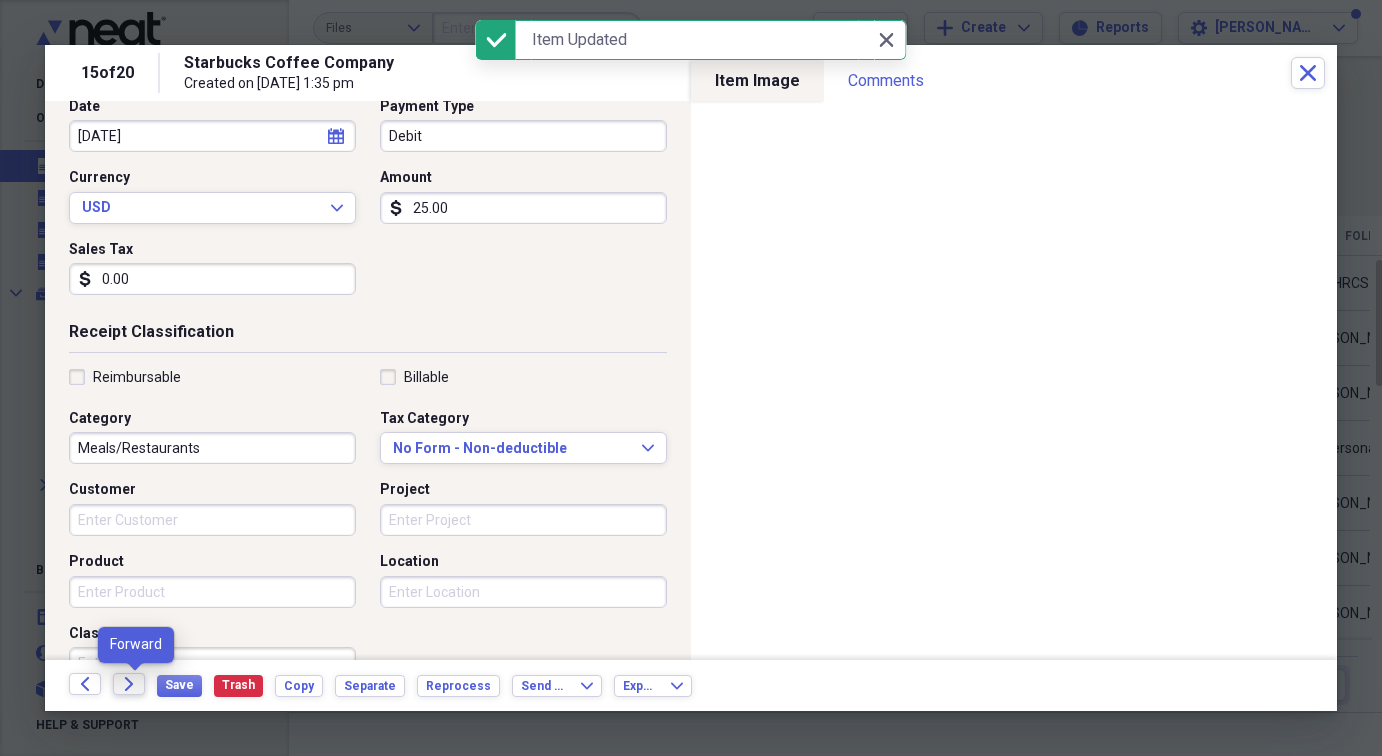 click on "Forward" 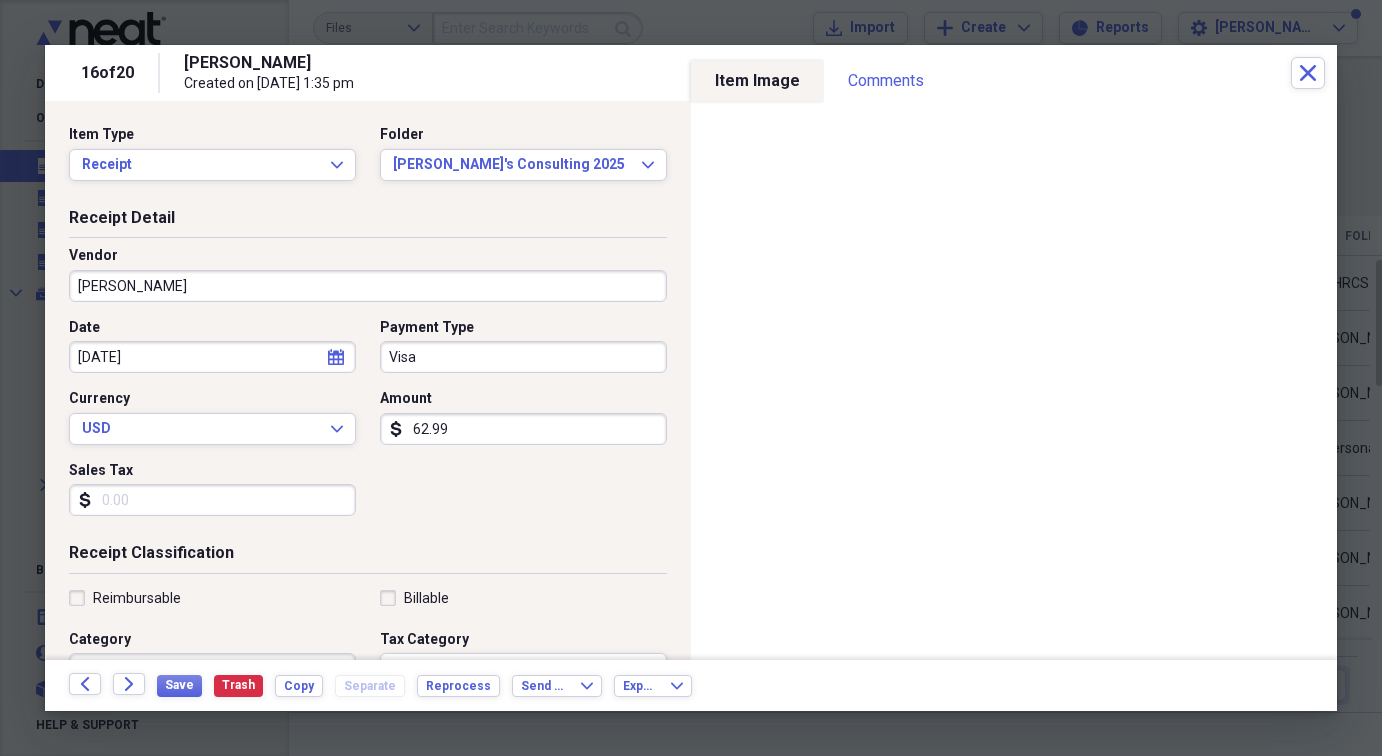 click on "calendar" 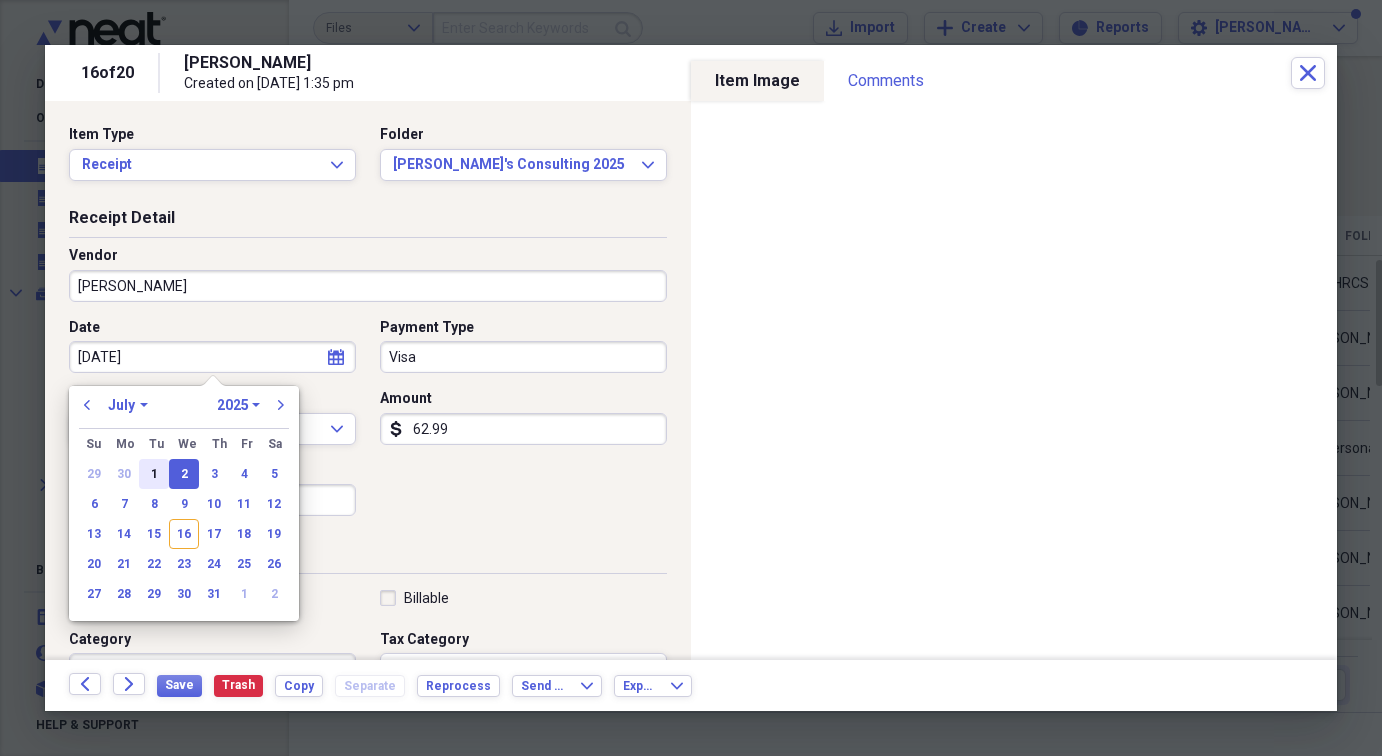 click on "1" at bounding box center (154, 474) 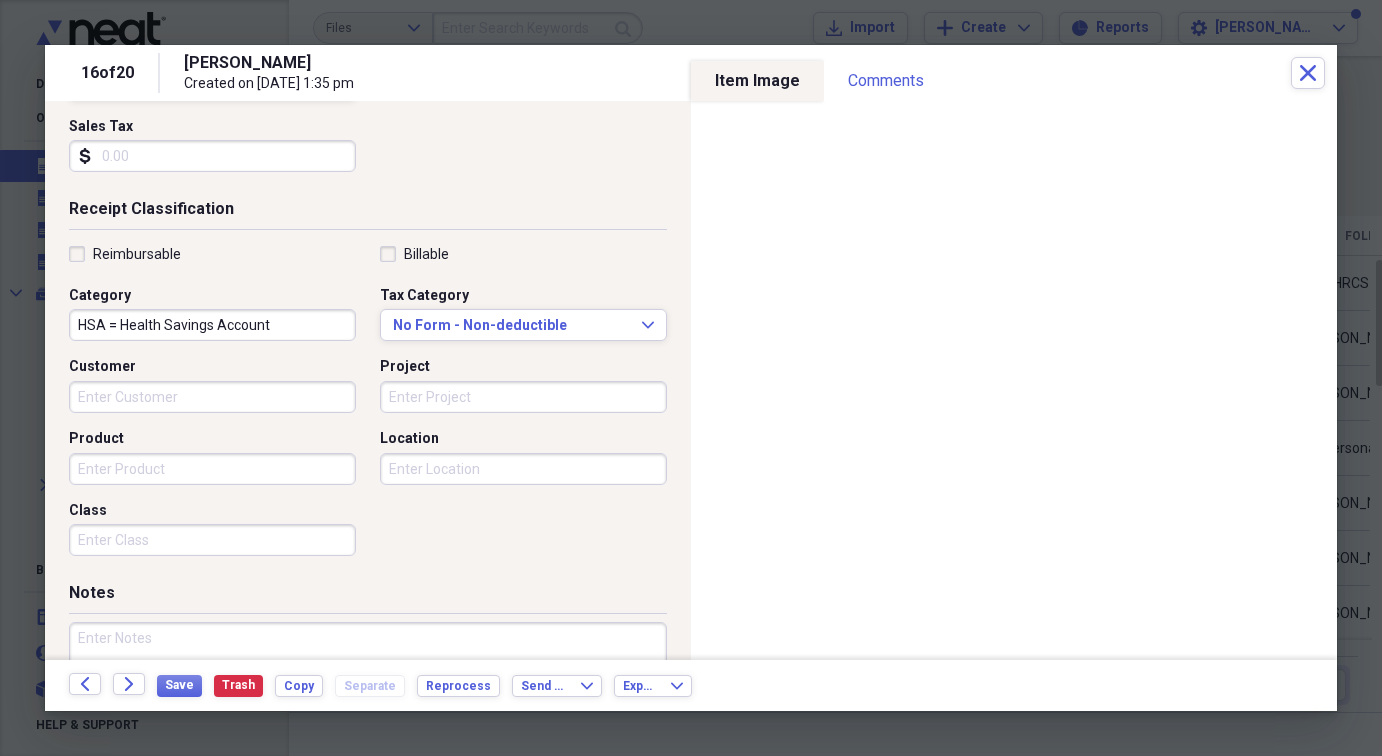 scroll, scrollTop: 415, scrollLeft: 0, axis: vertical 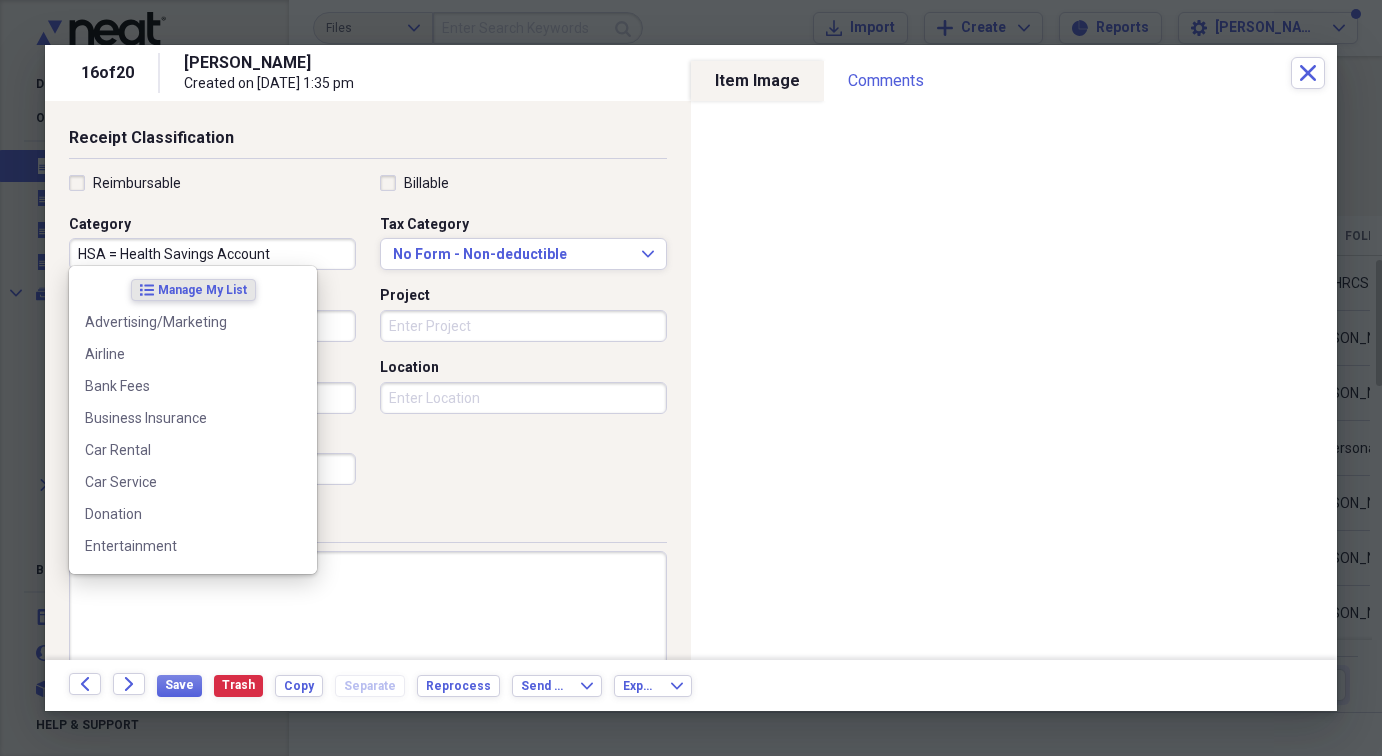 click on "HSA = Health Savings Account" at bounding box center (212, 254) 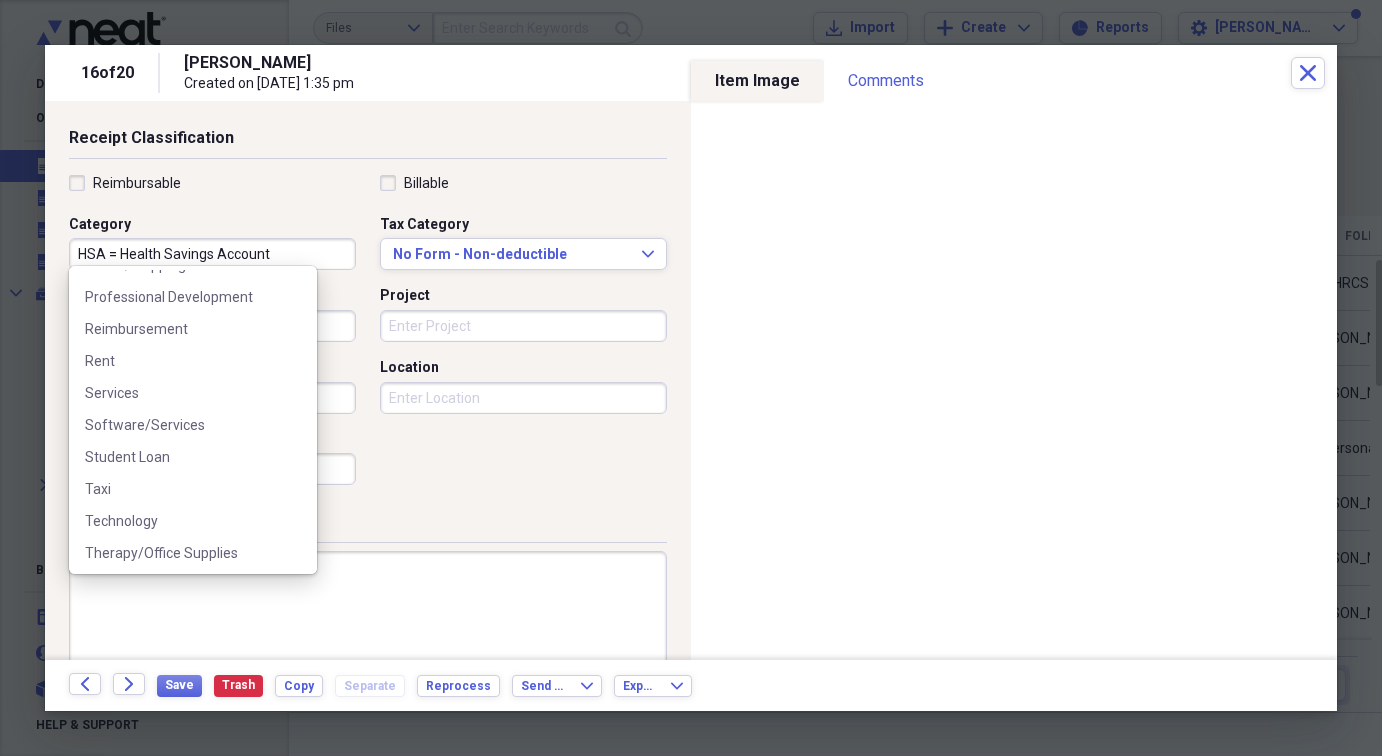 scroll, scrollTop: 796, scrollLeft: 0, axis: vertical 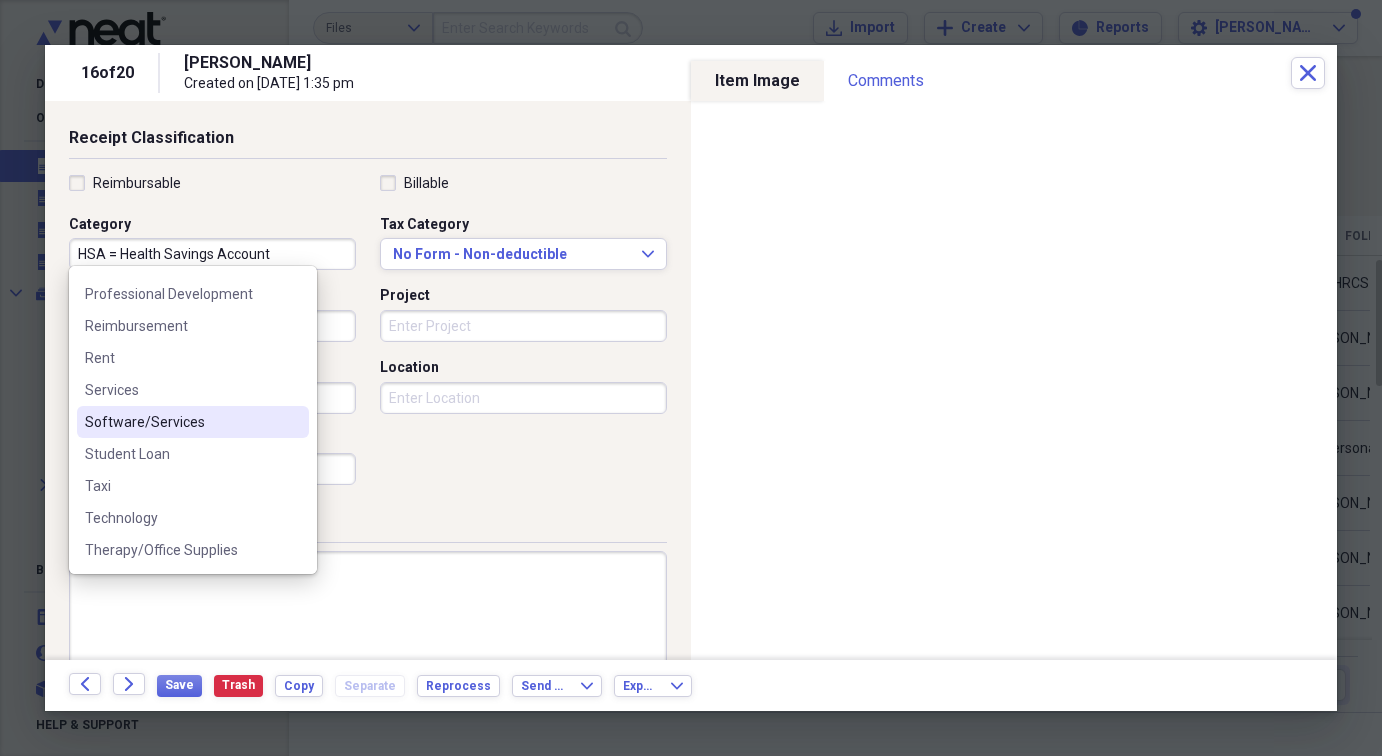 click on "Software/Services" at bounding box center [181, 422] 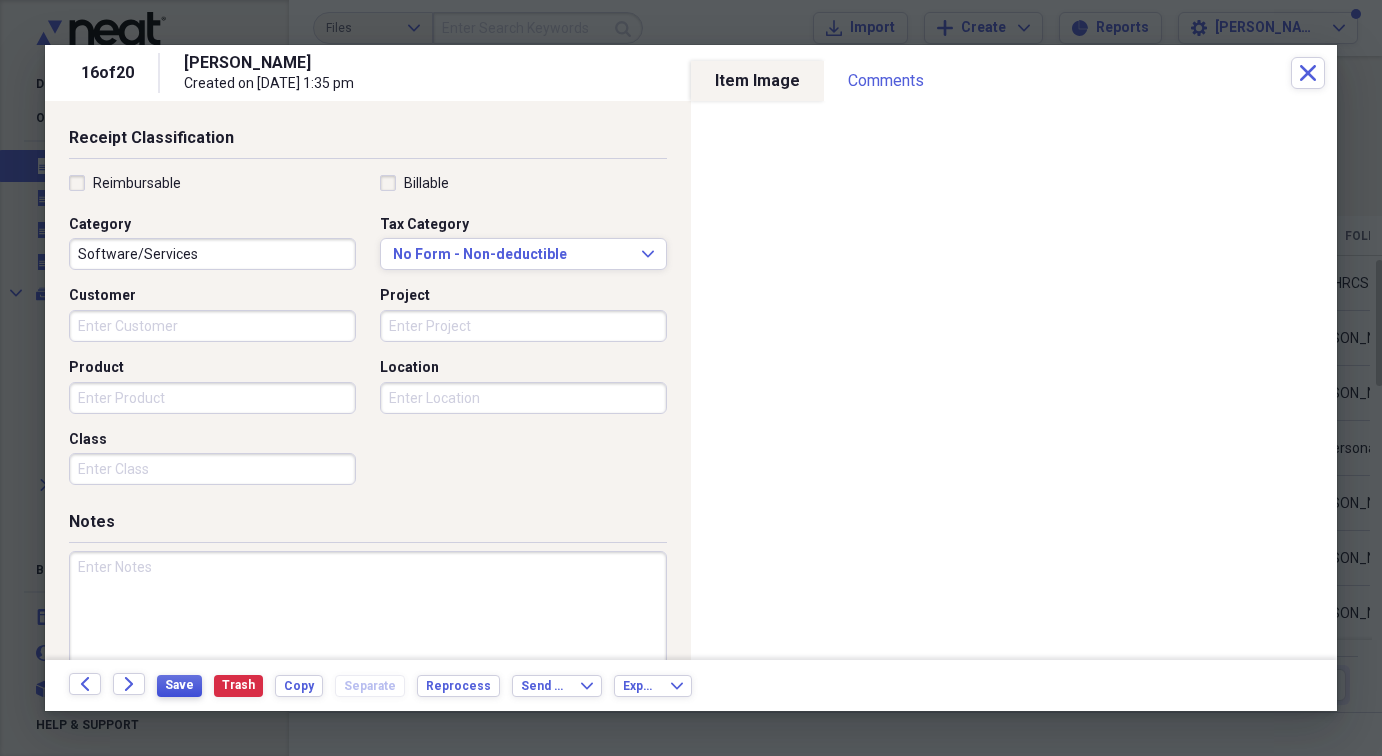 click on "Save" at bounding box center [179, 685] 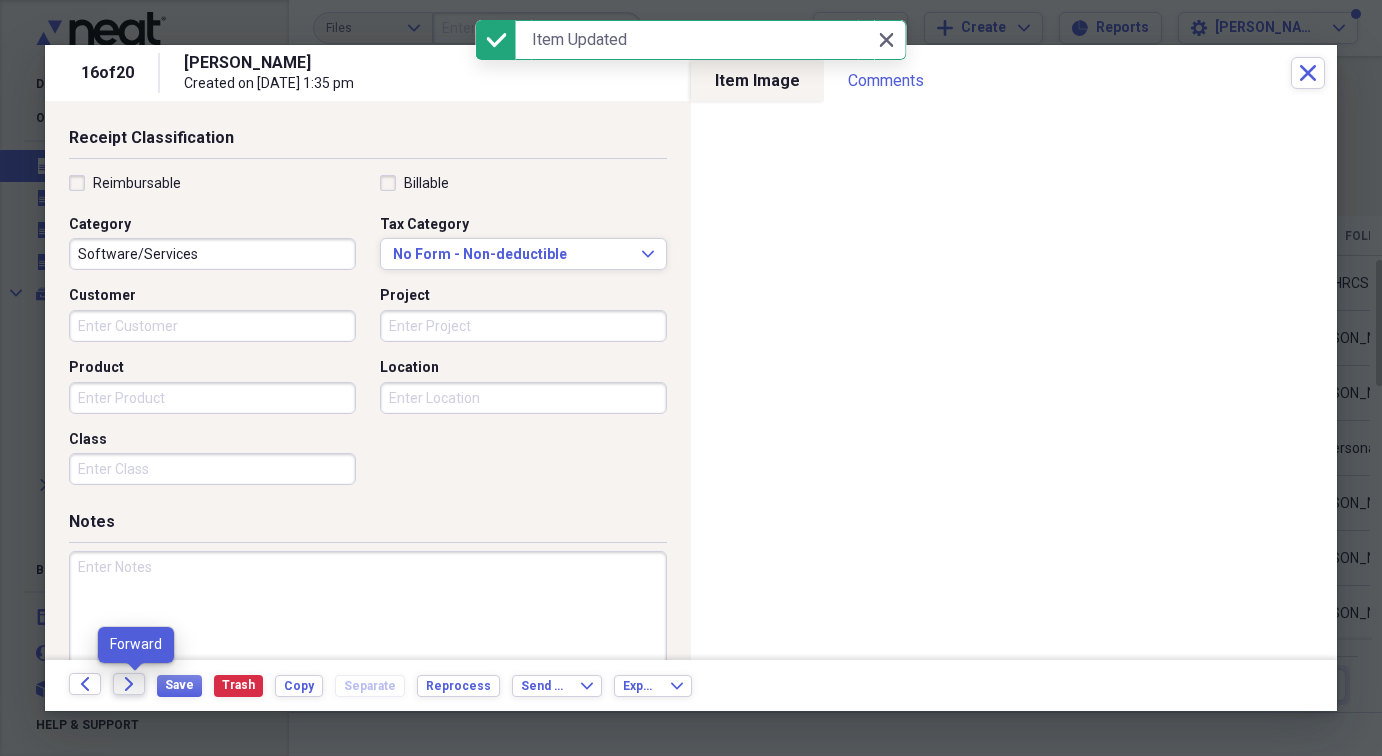 click on "Forward" 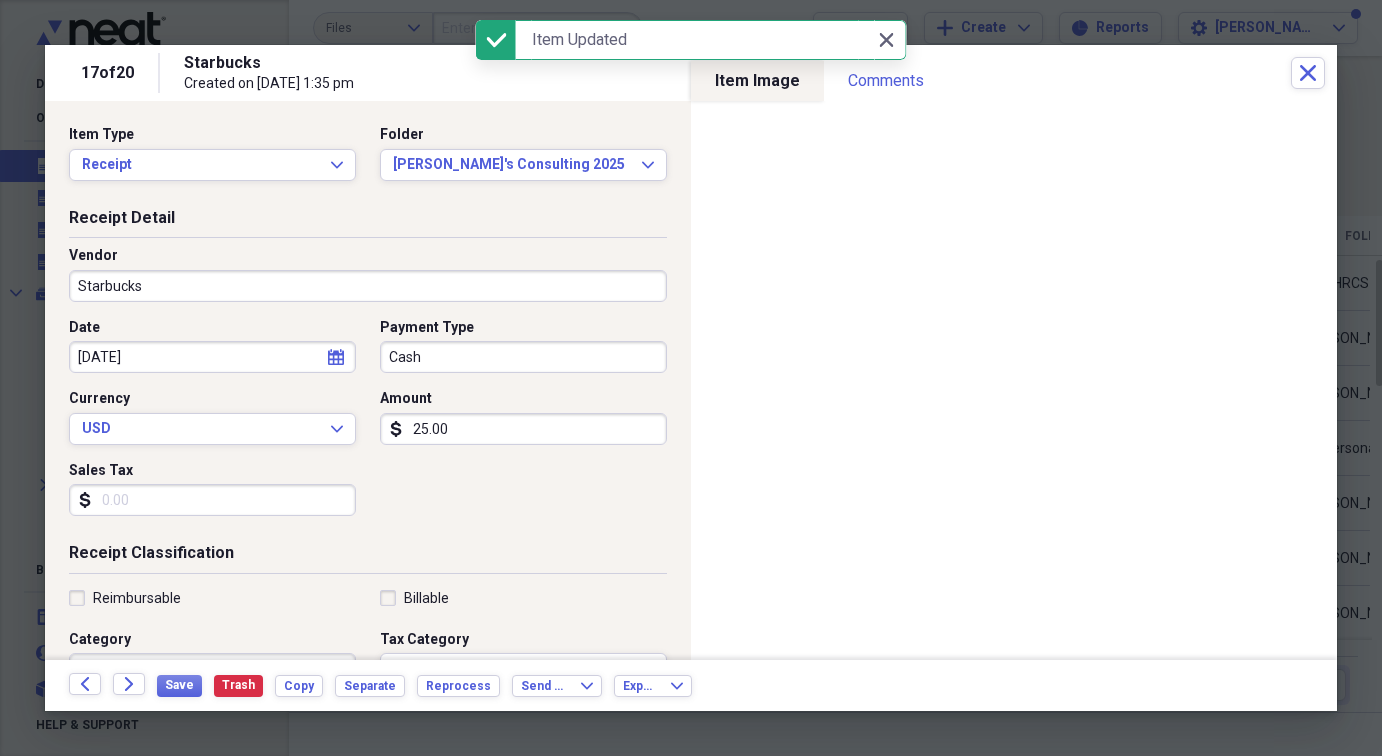 click on "Starbucks" at bounding box center (368, 286) 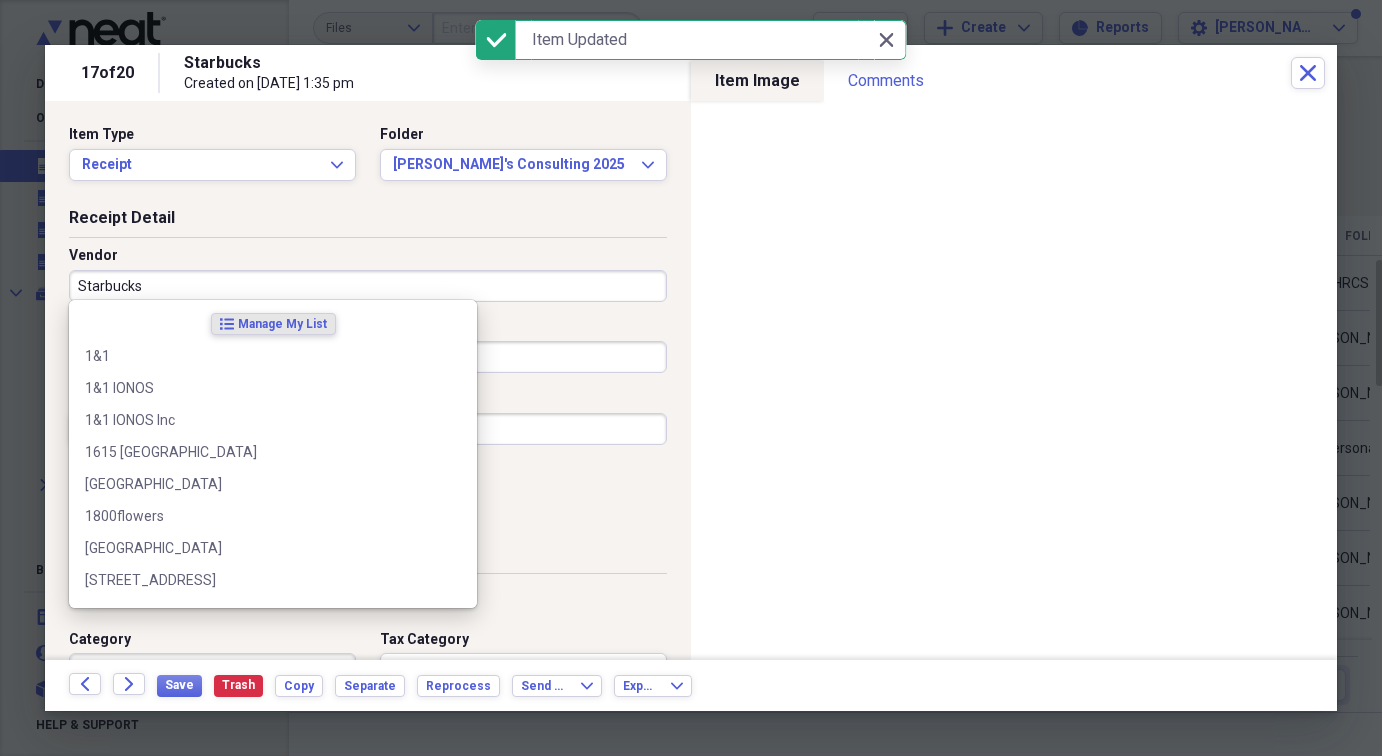 click on "Starbucks" at bounding box center (368, 286) 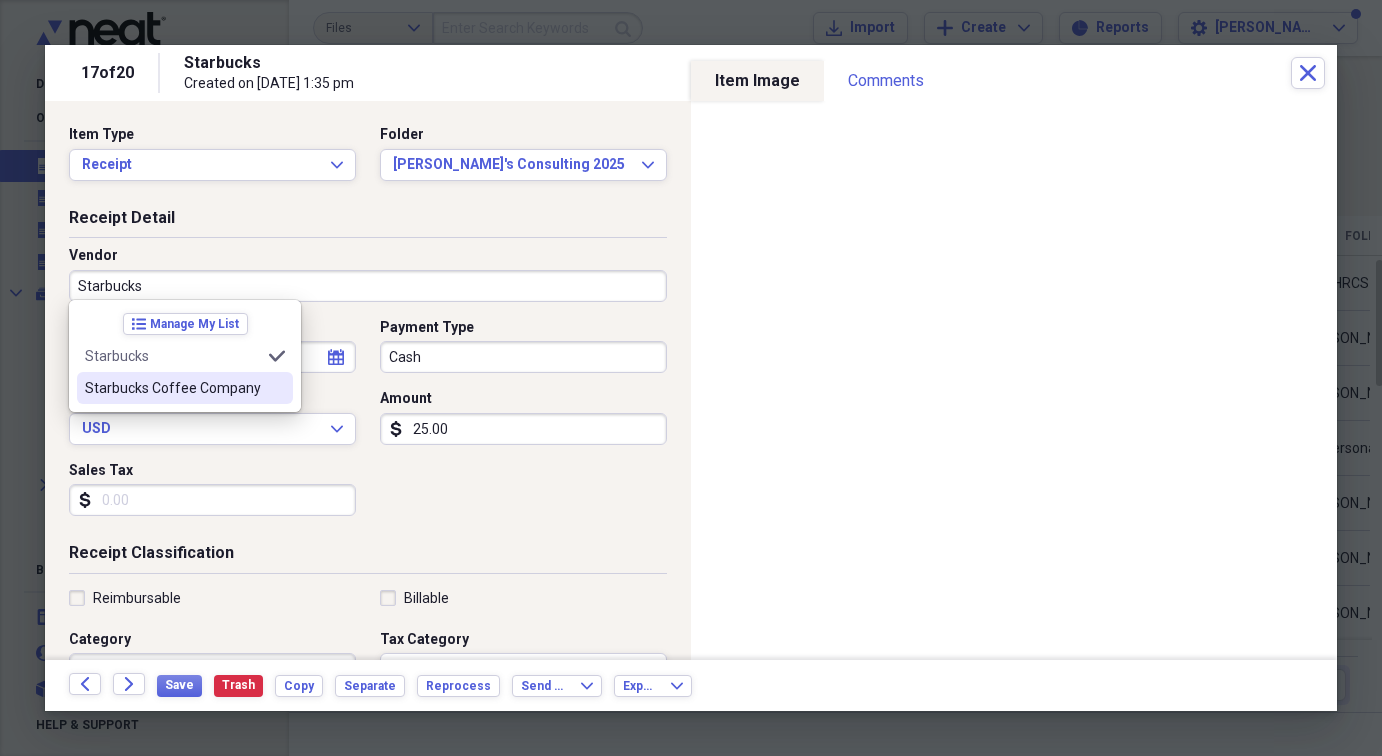 click on "Starbucks Coffee Company" at bounding box center (173, 388) 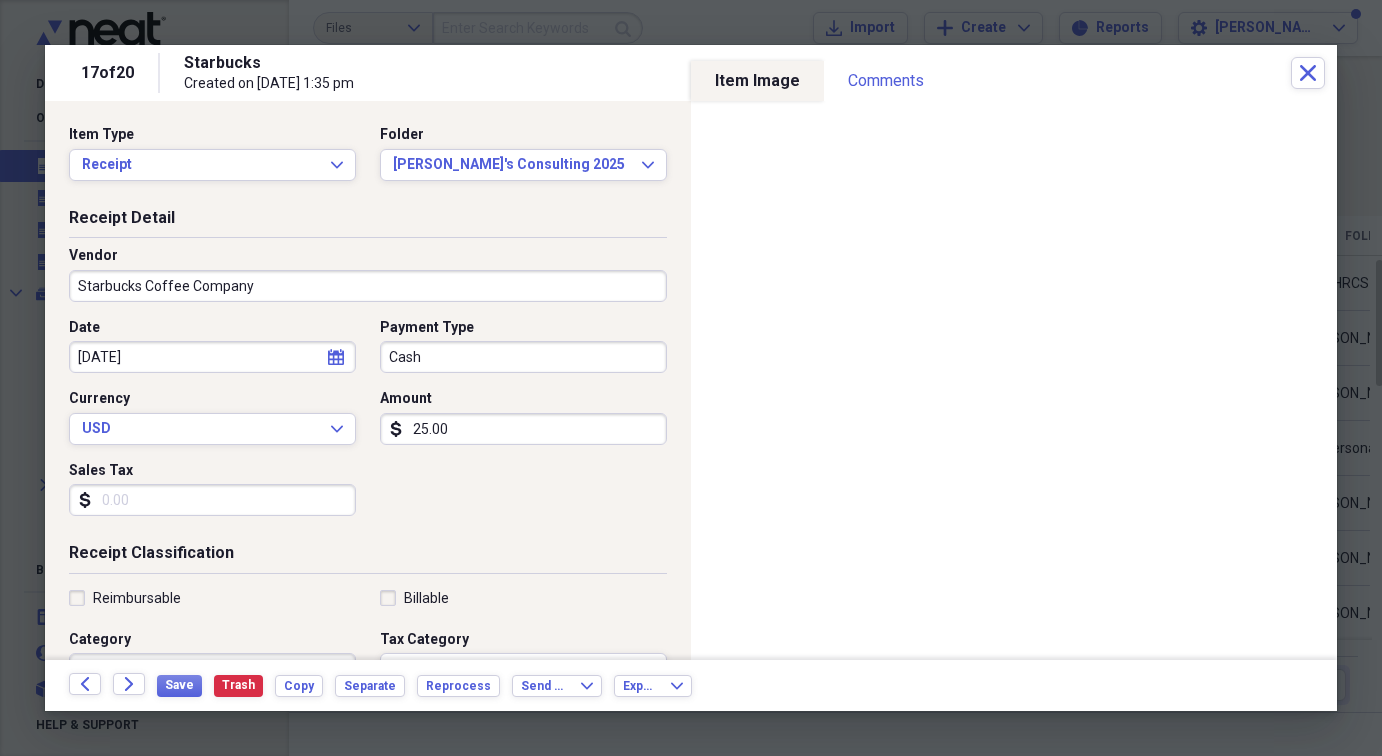 click on "Cash" at bounding box center [523, 357] 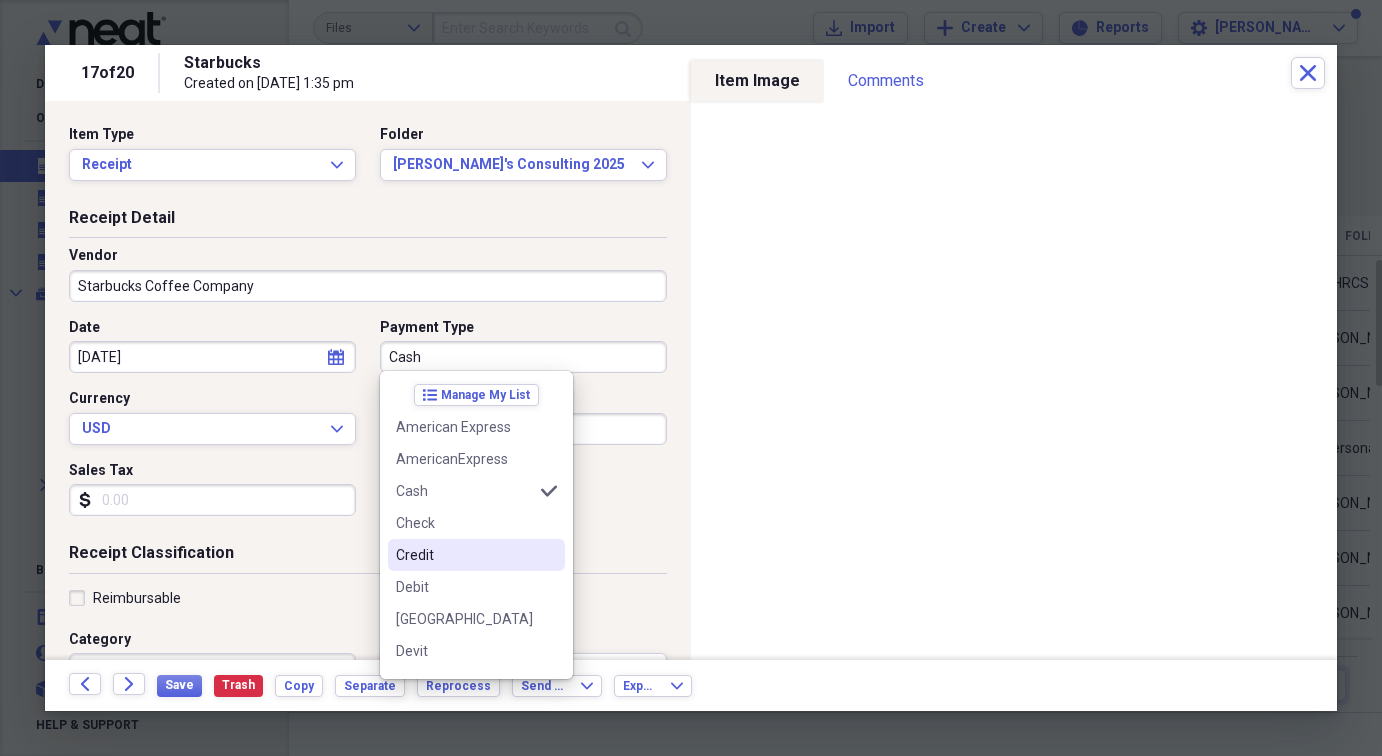 click on "Credit" at bounding box center (464, 555) 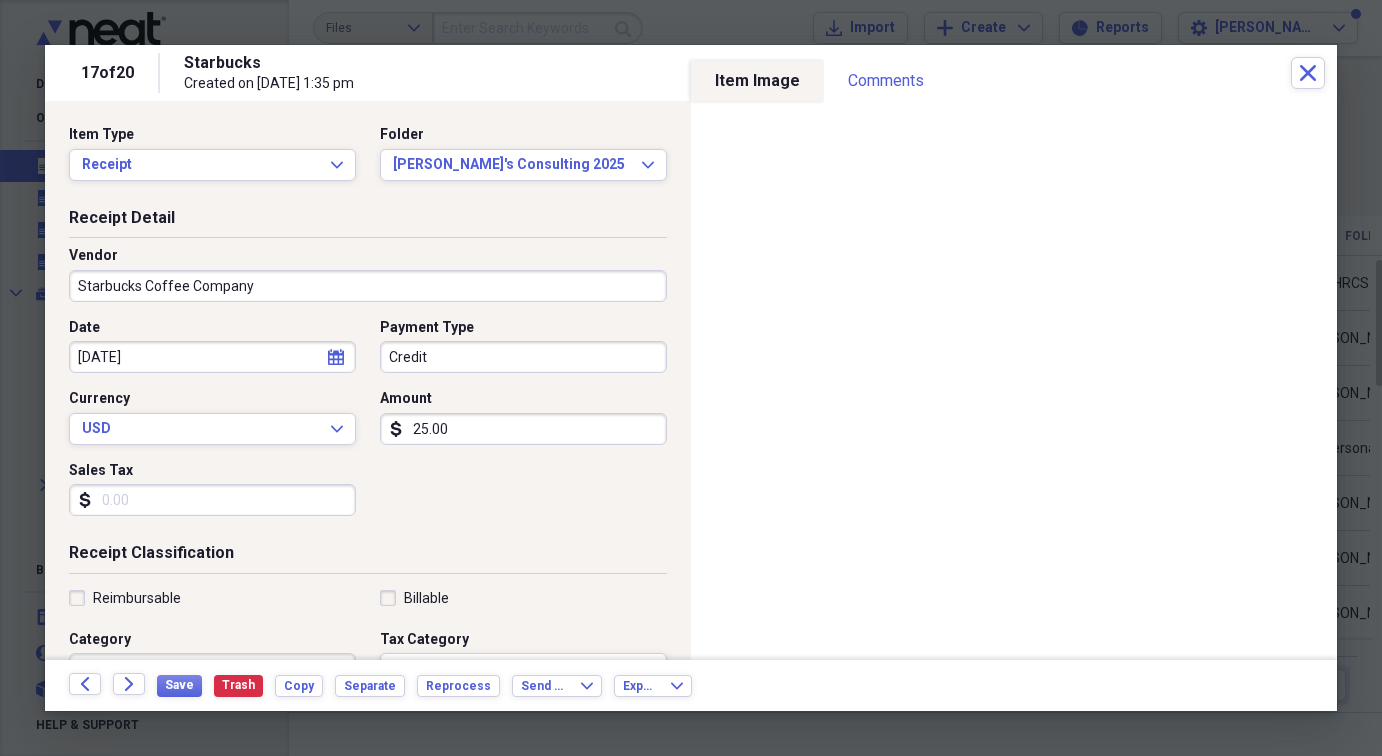 click 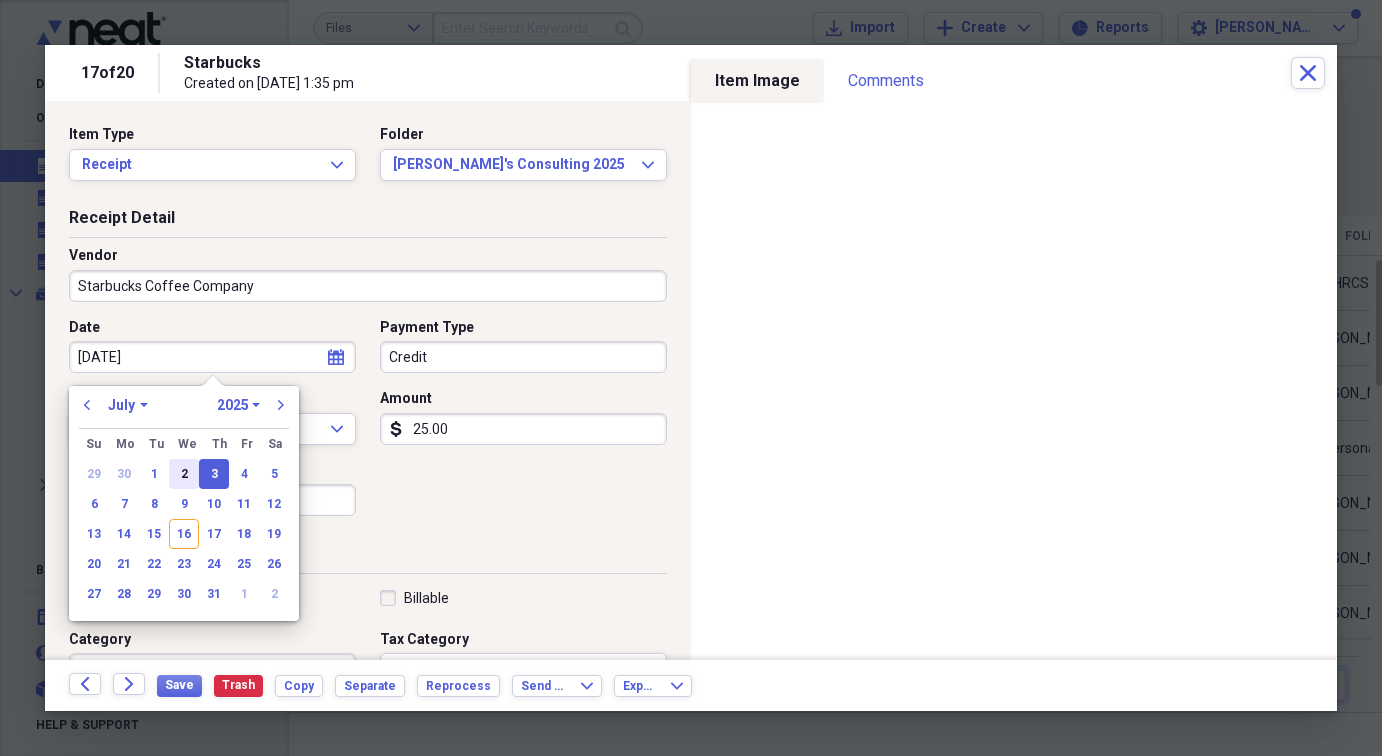 click on "2" at bounding box center [184, 474] 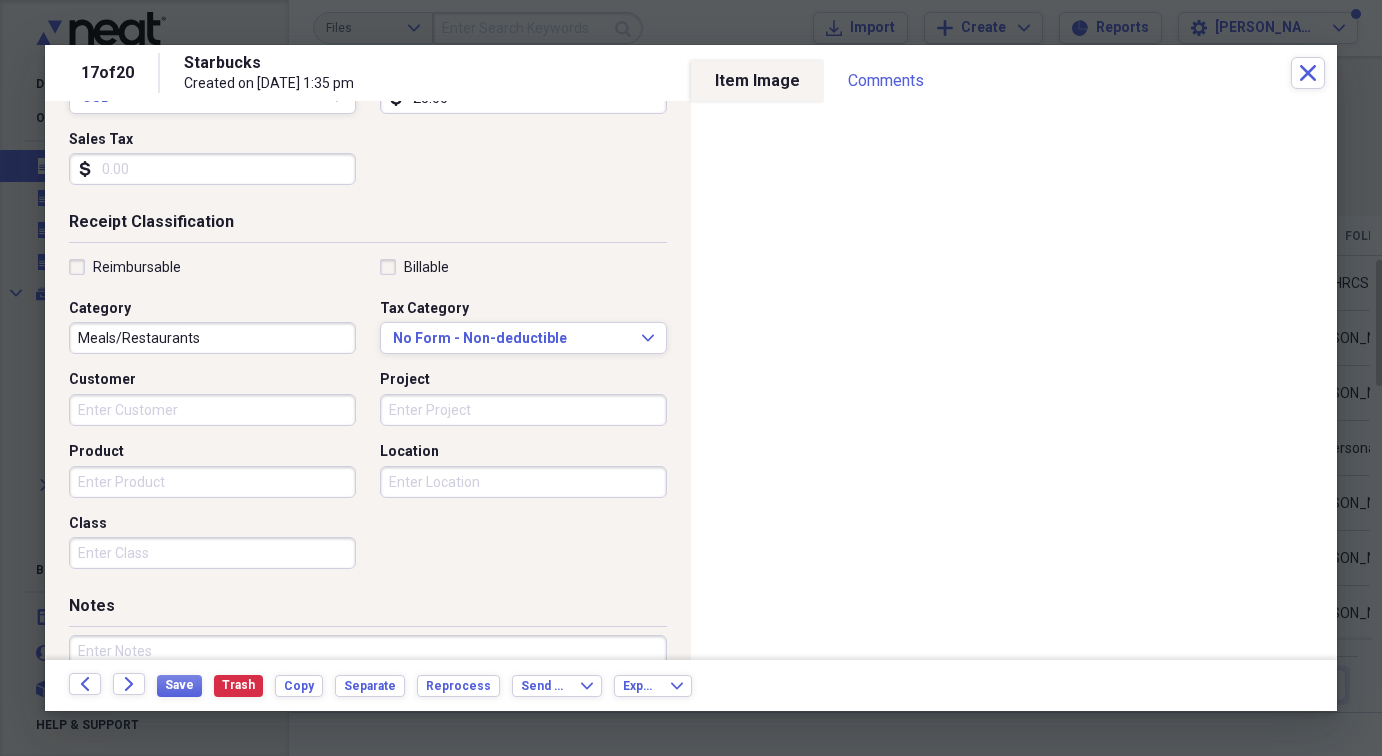 scroll, scrollTop: 346, scrollLeft: 0, axis: vertical 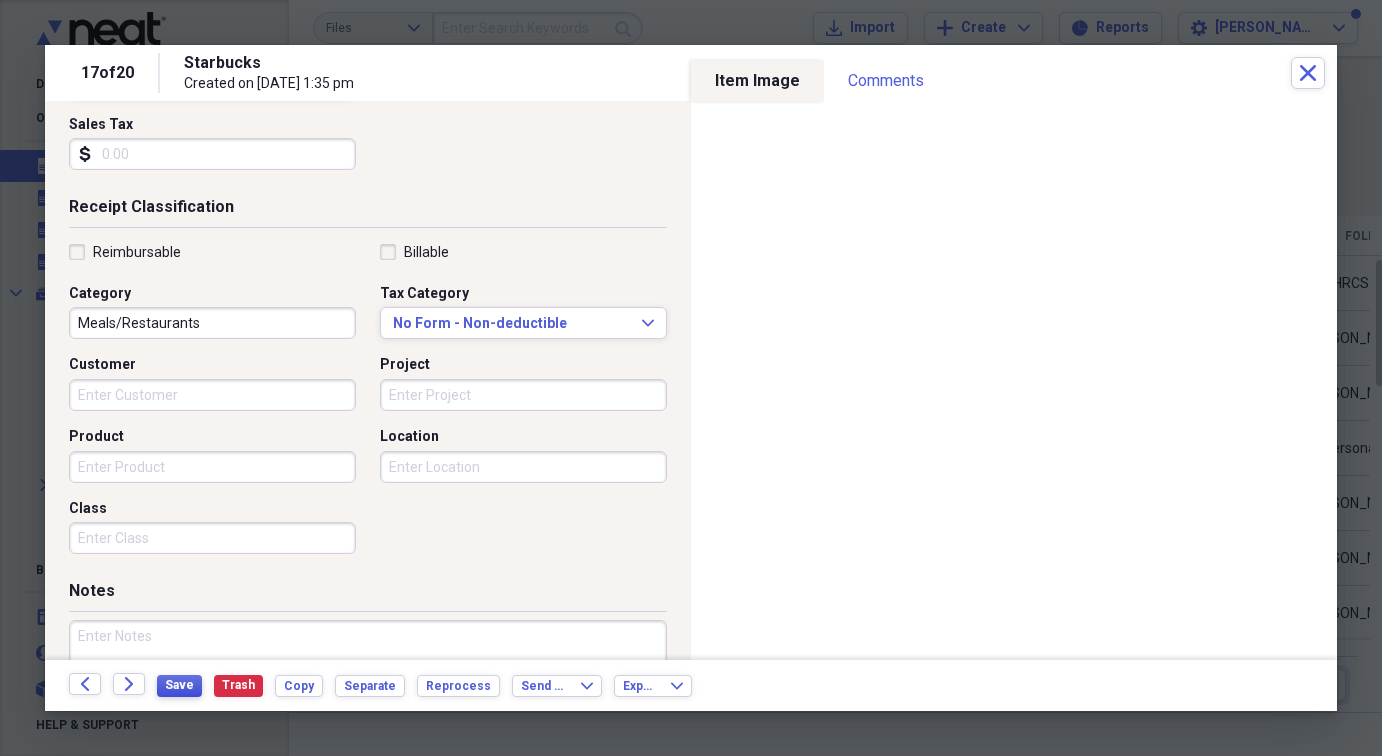 click on "Save" at bounding box center (179, 685) 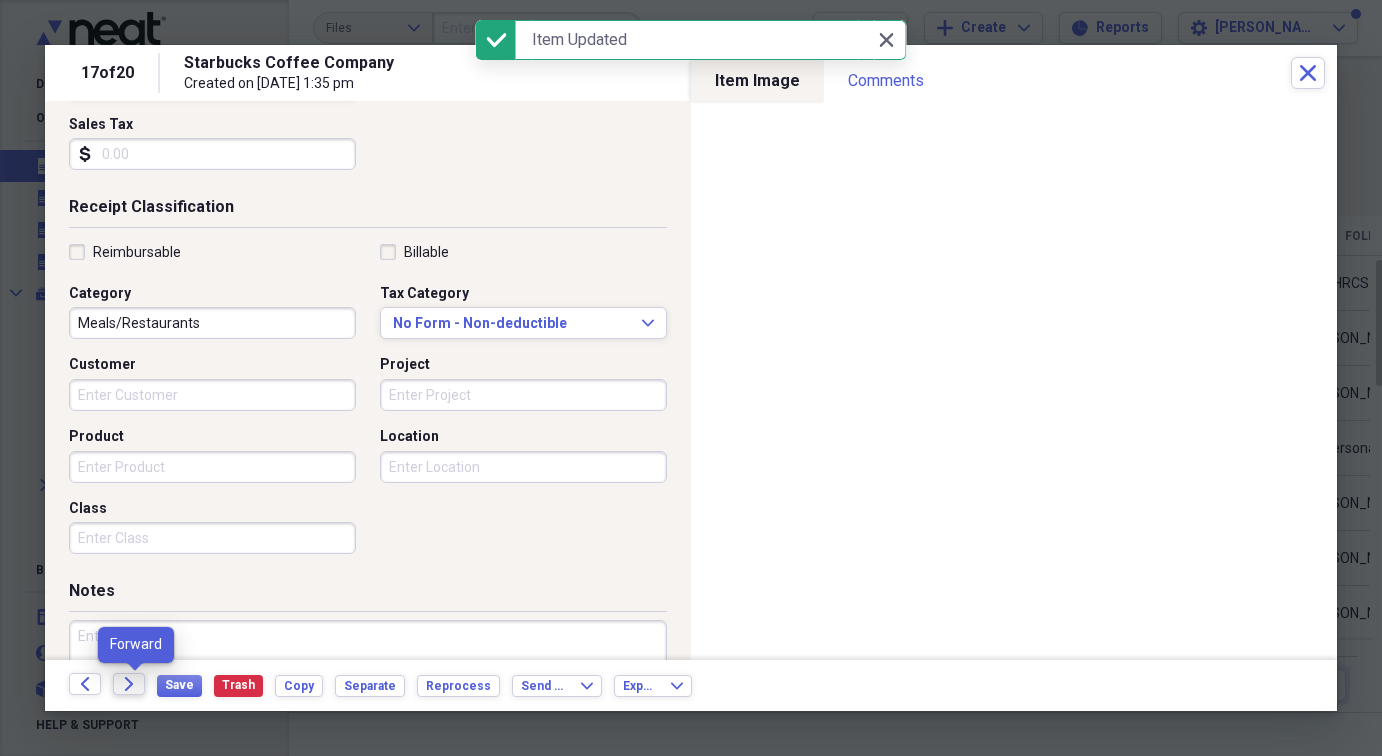 click on "Forward" 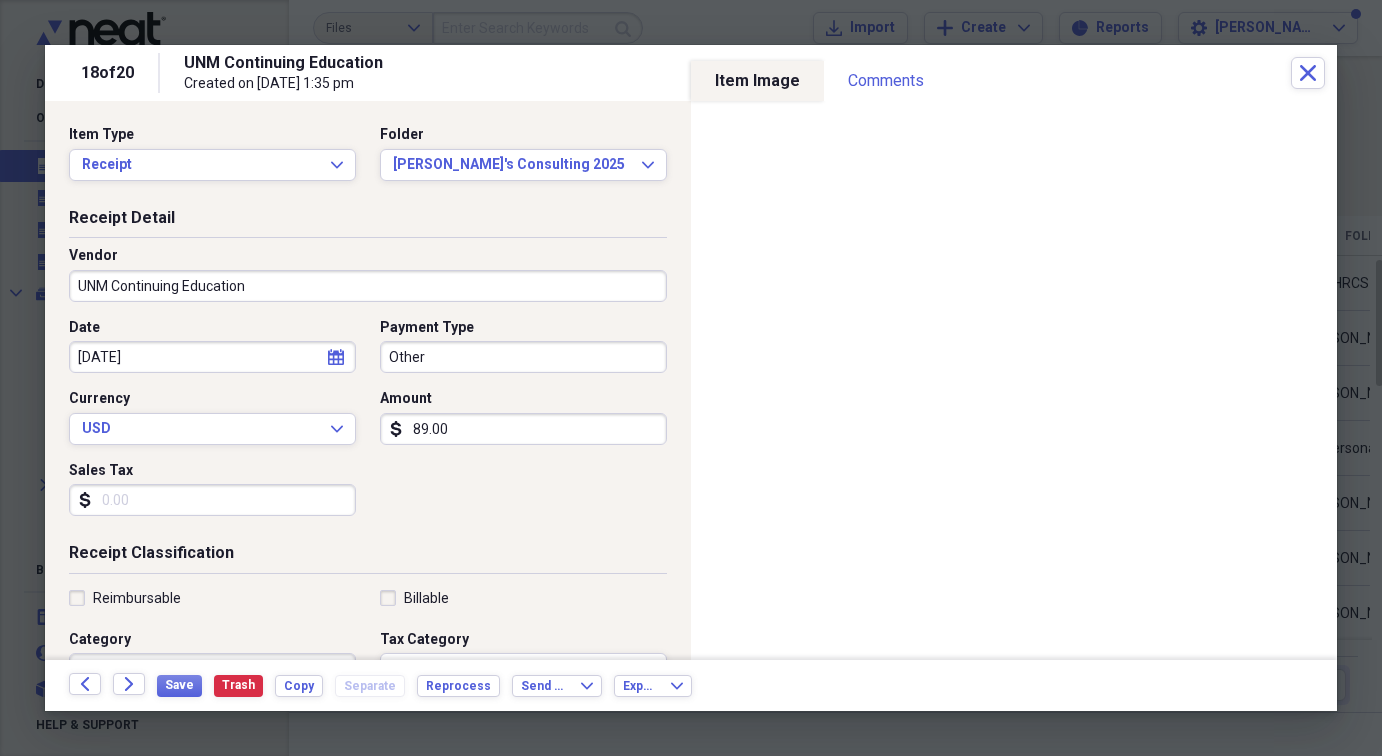 click on "Other" at bounding box center (523, 357) 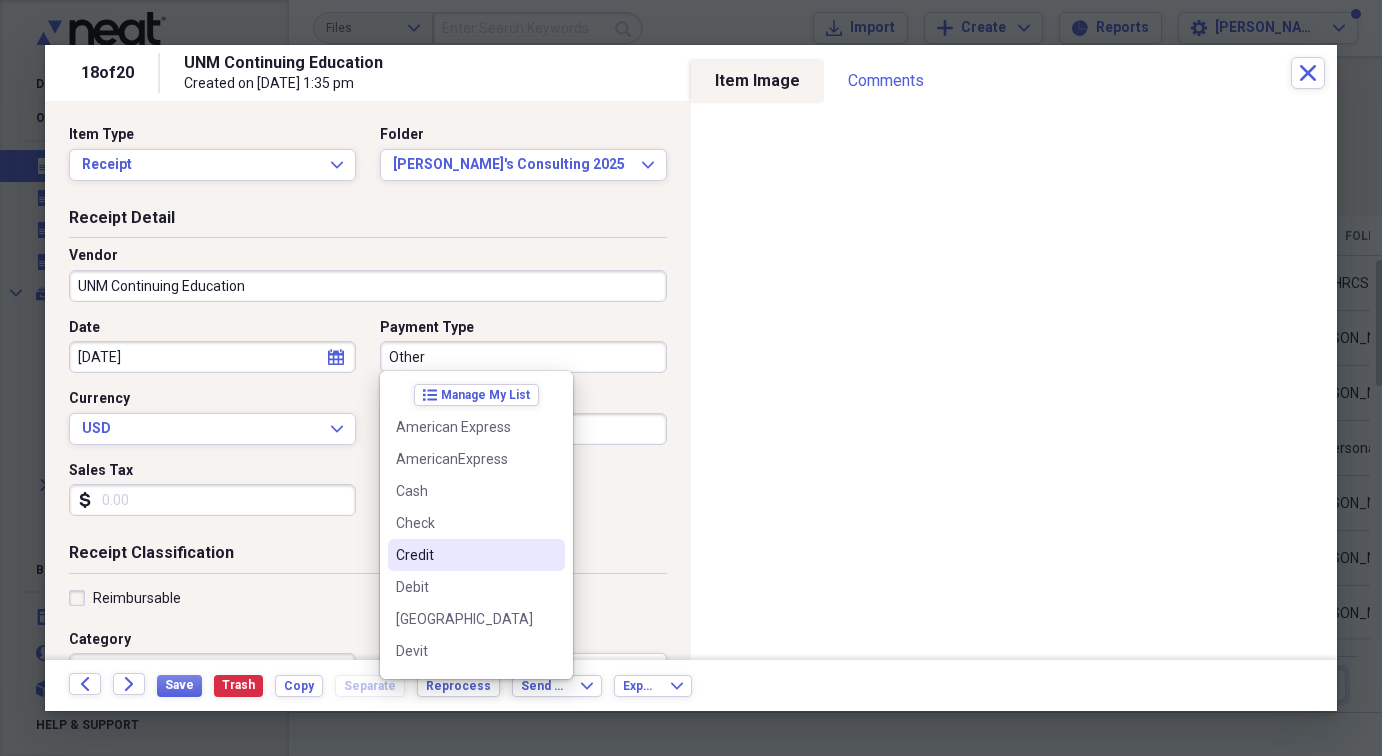 click on "Credit" at bounding box center (464, 555) 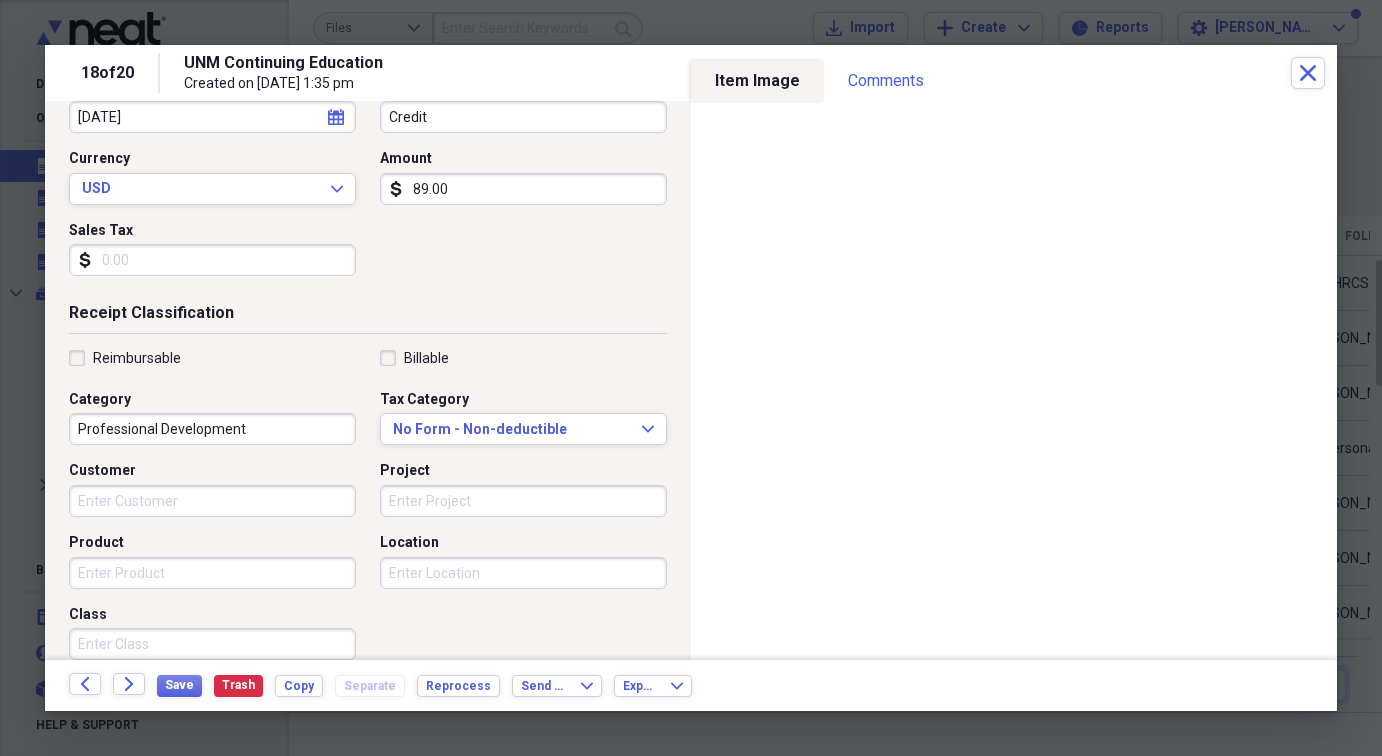 scroll, scrollTop: 280, scrollLeft: 0, axis: vertical 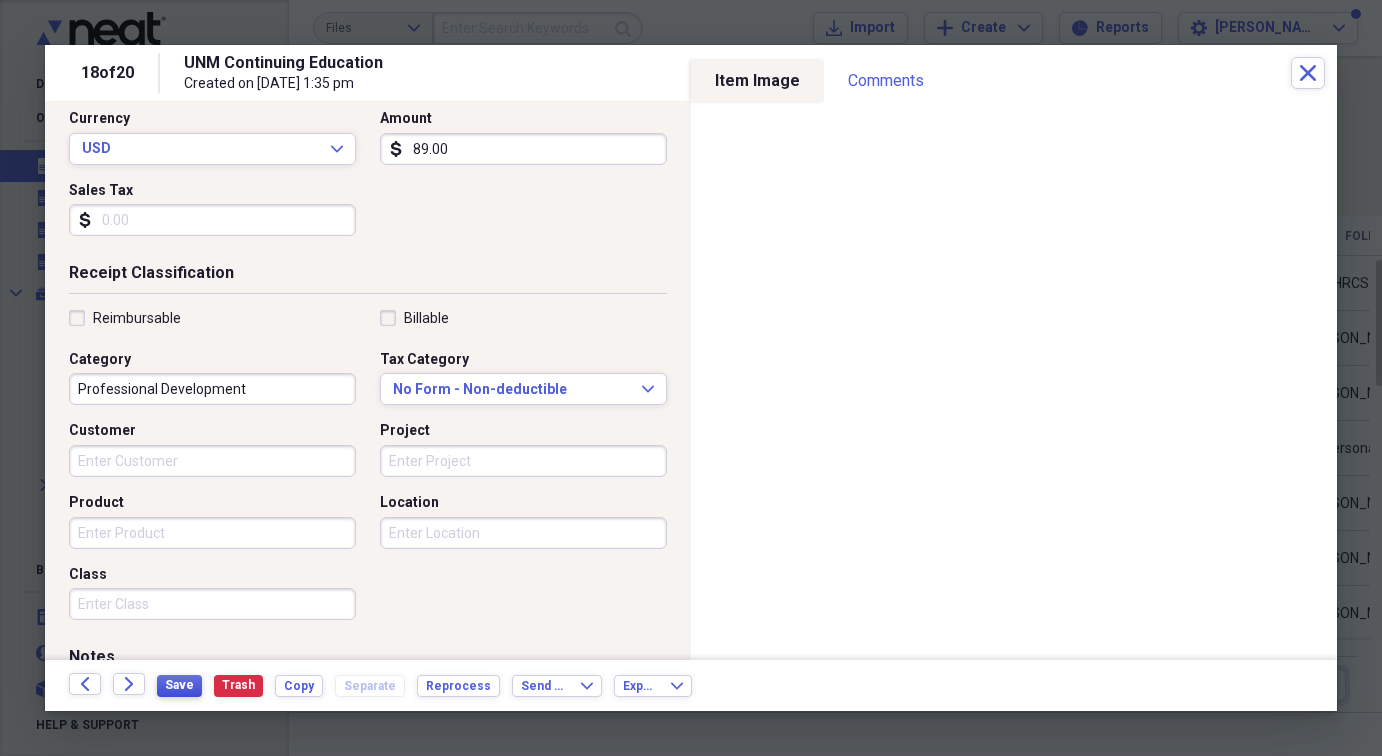 click on "Save" at bounding box center [179, 685] 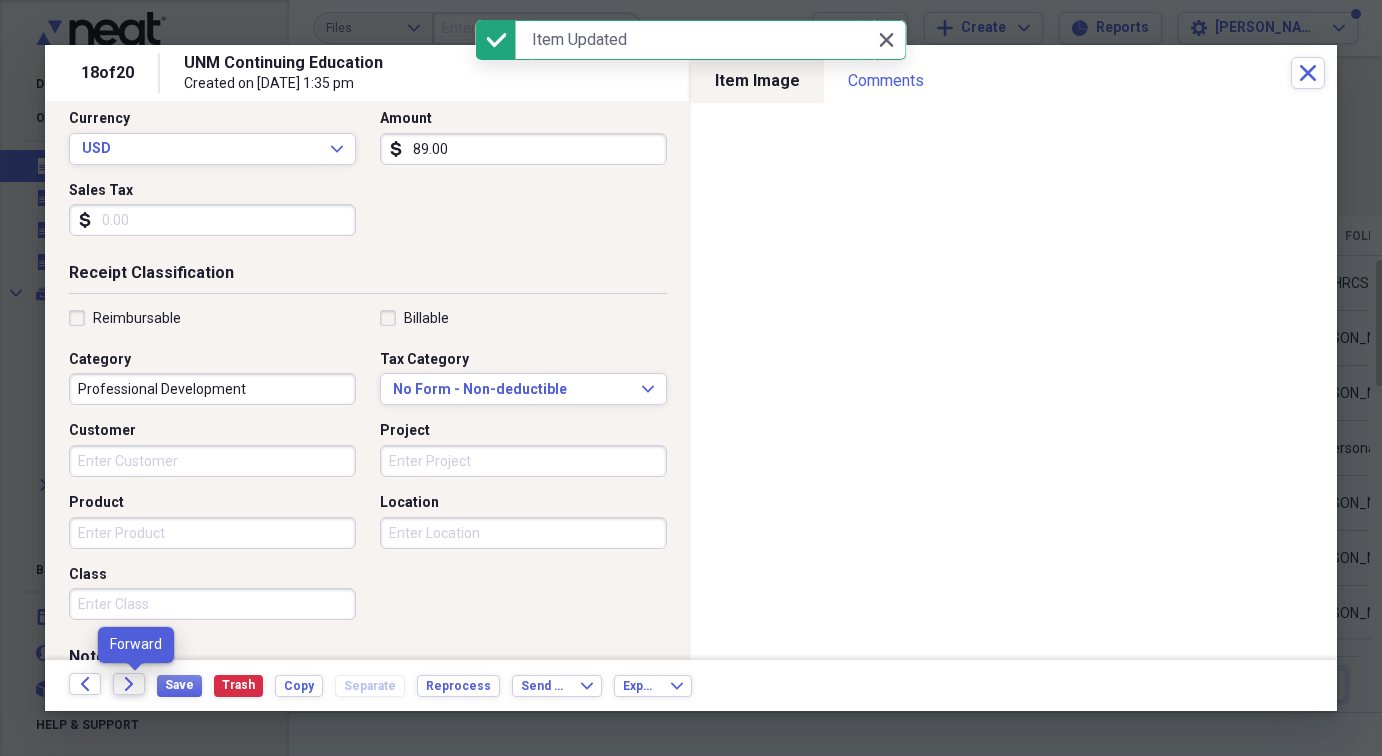 click 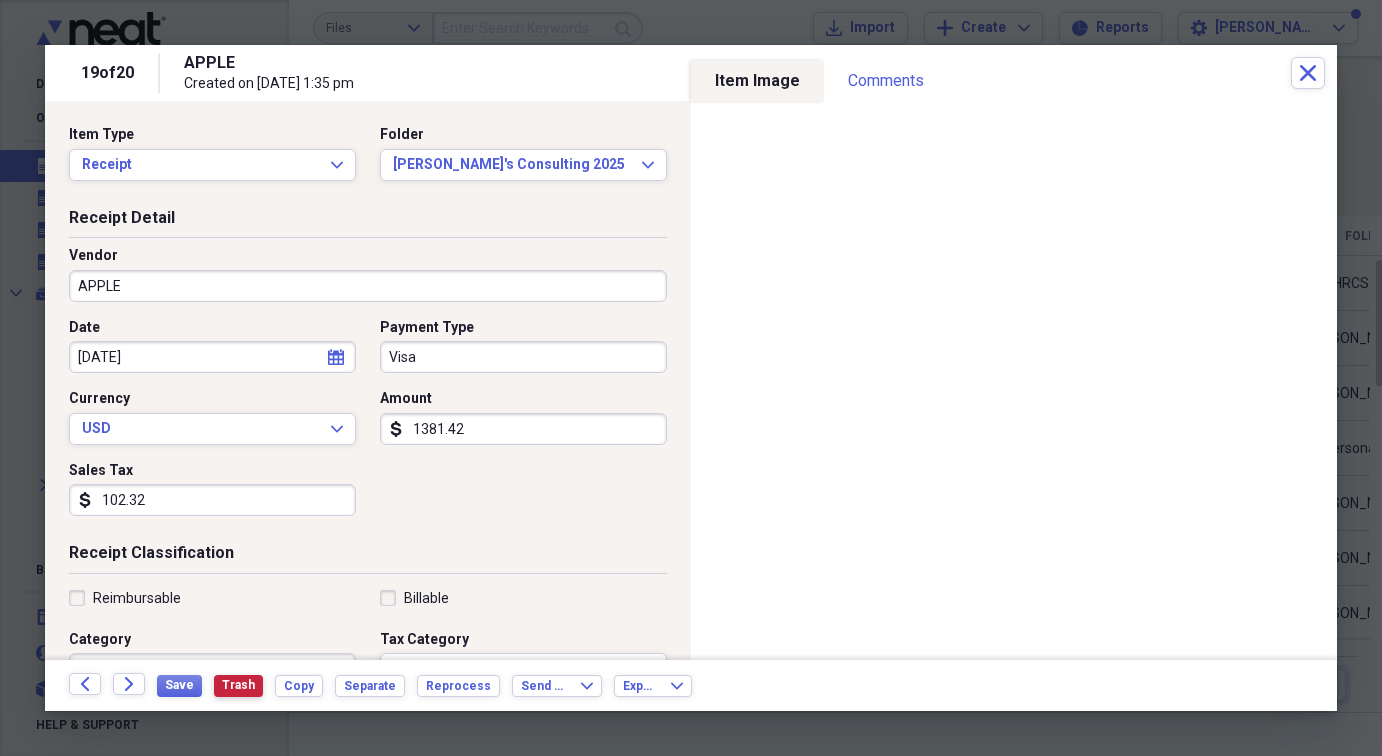 click on "Trash" at bounding box center [238, 685] 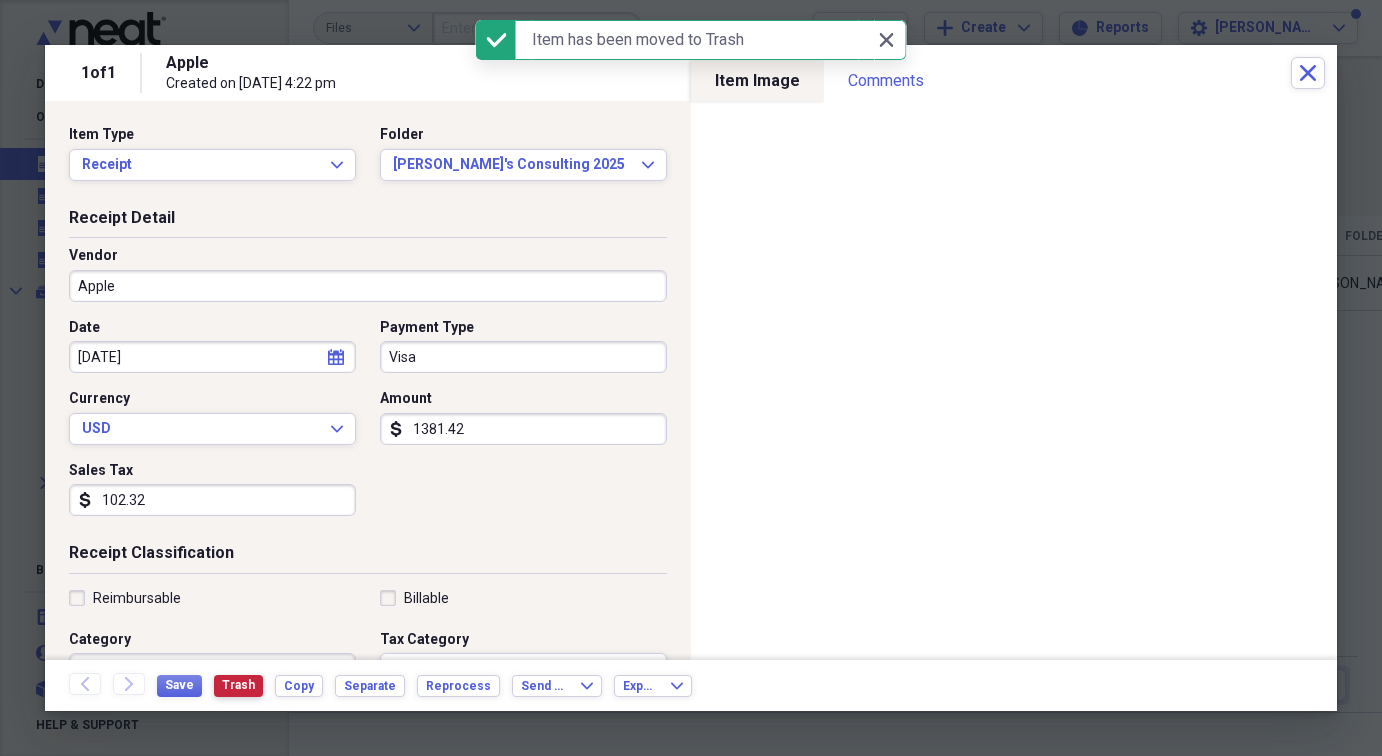 click on "Trash" at bounding box center [238, 685] 